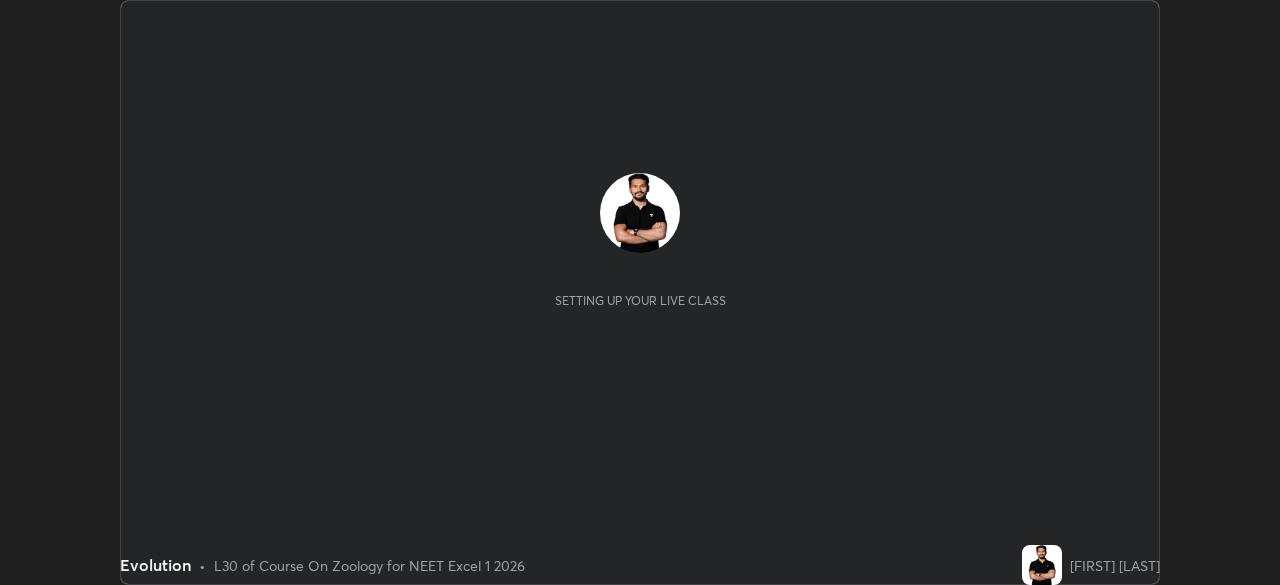 scroll, scrollTop: 0, scrollLeft: 0, axis: both 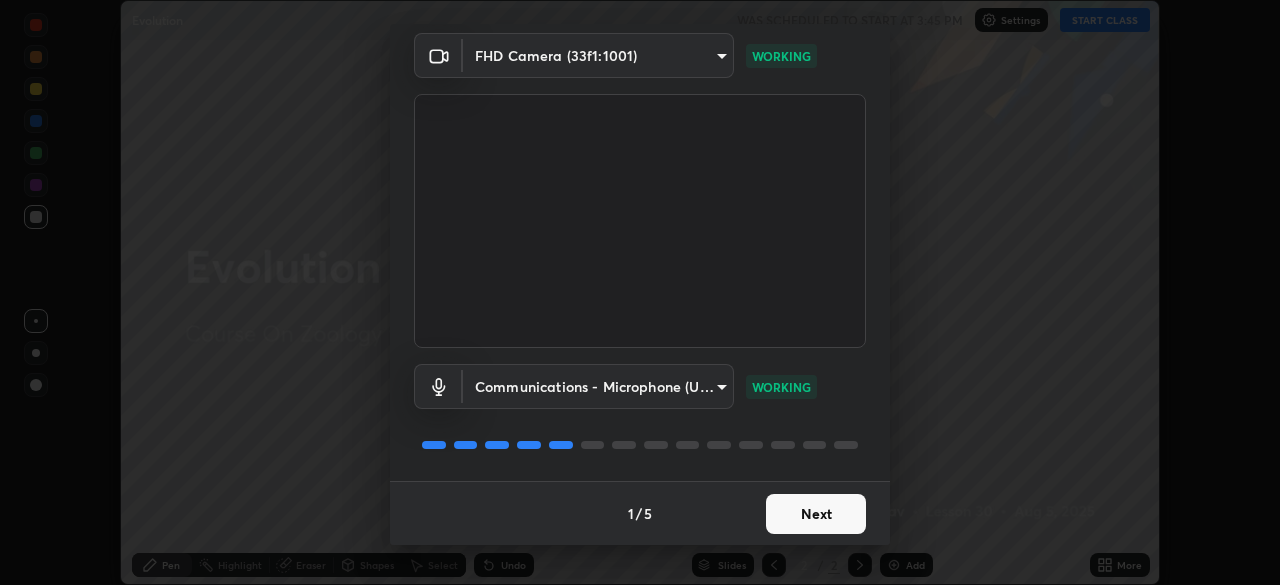 click on "Next" at bounding box center (816, 514) 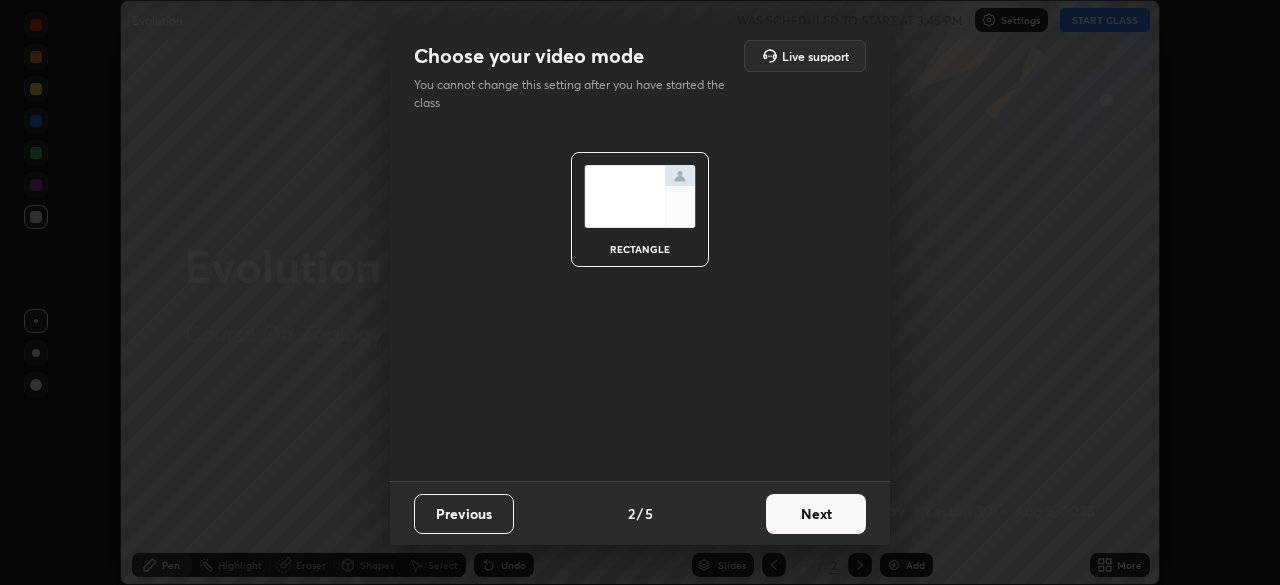 scroll, scrollTop: 0, scrollLeft: 0, axis: both 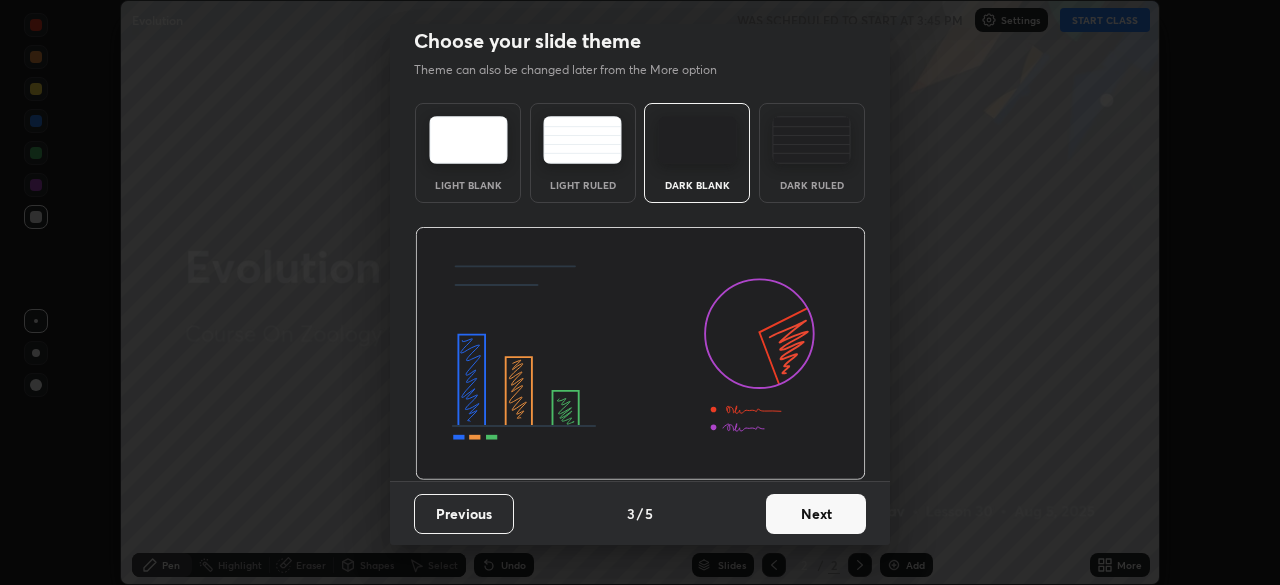 click on "Next" at bounding box center [816, 514] 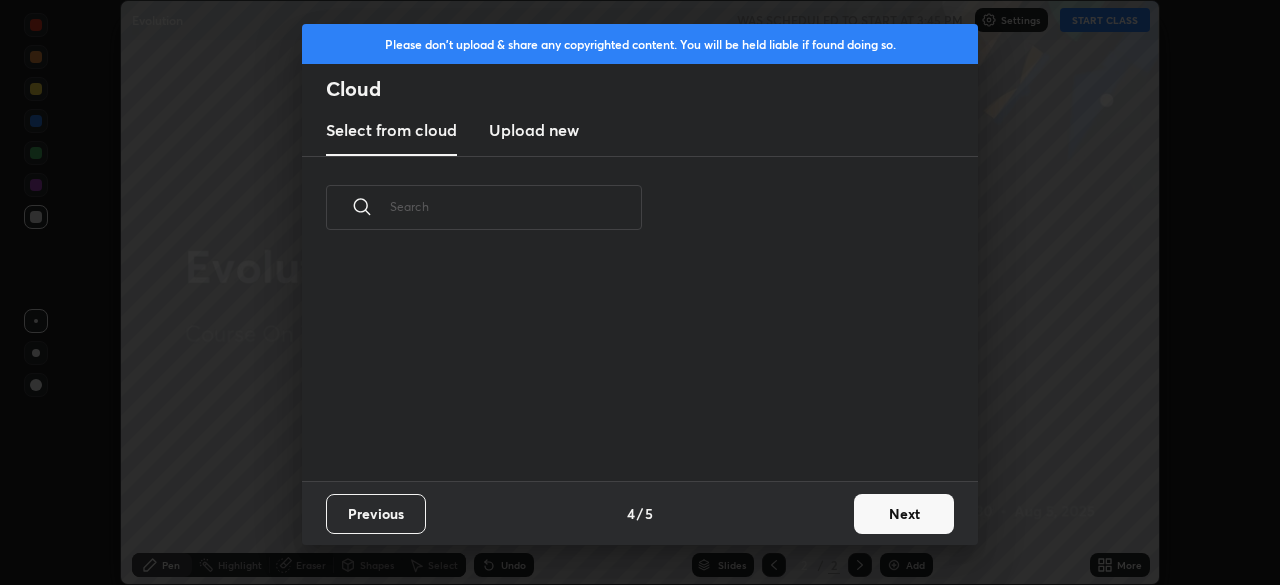 scroll, scrollTop: 0, scrollLeft: 0, axis: both 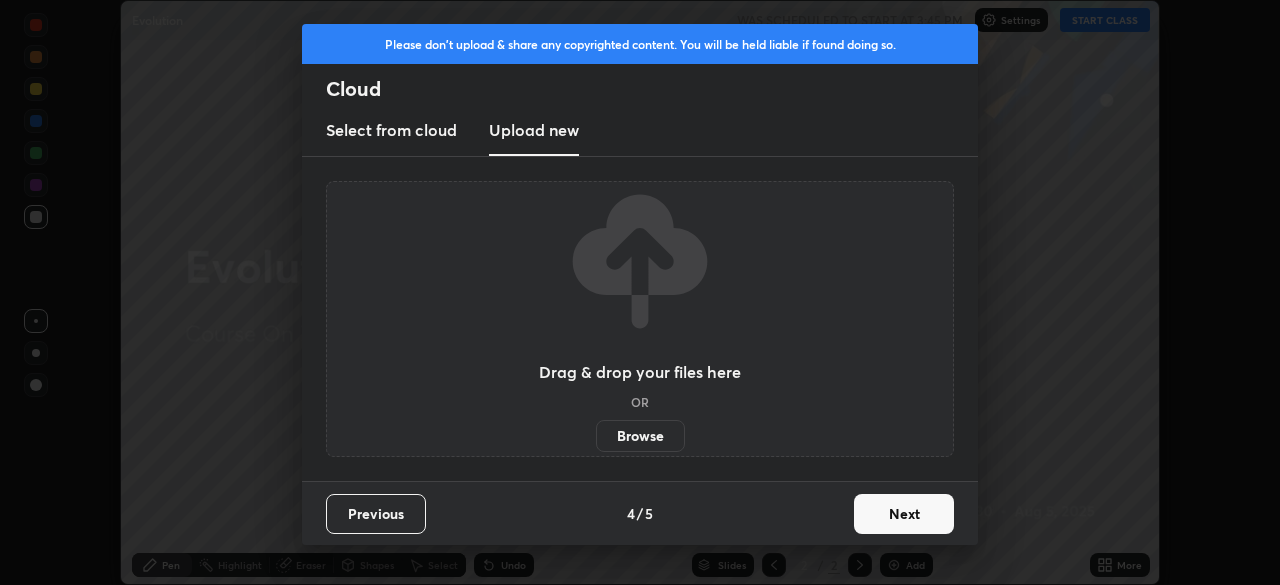 click on "Browse" at bounding box center (640, 436) 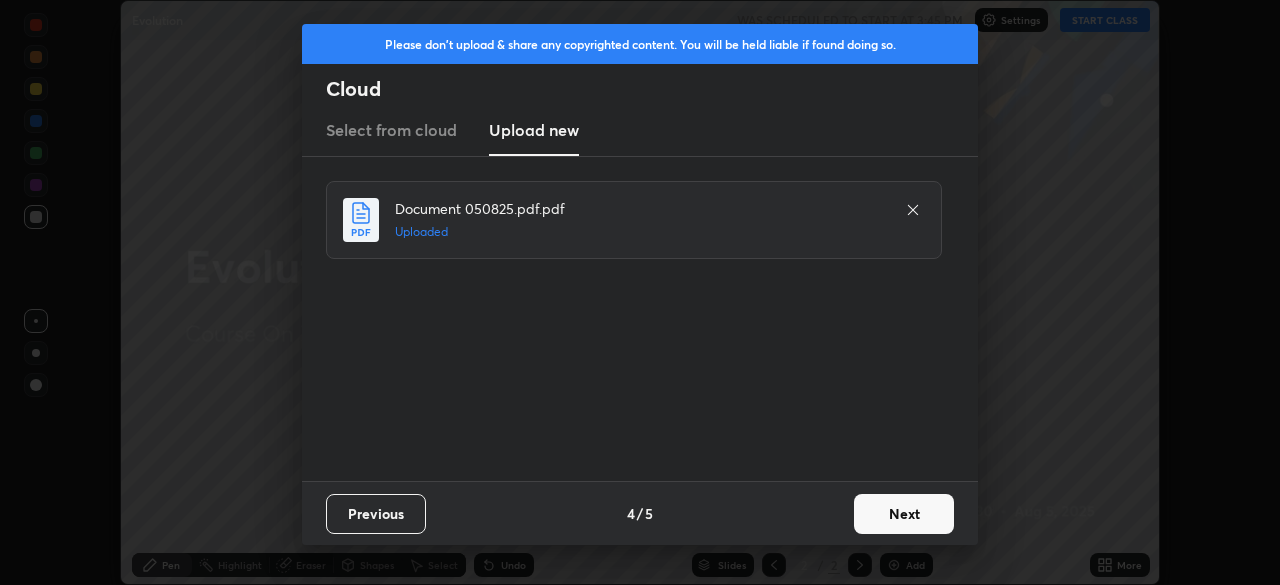 click on "Next" at bounding box center (904, 514) 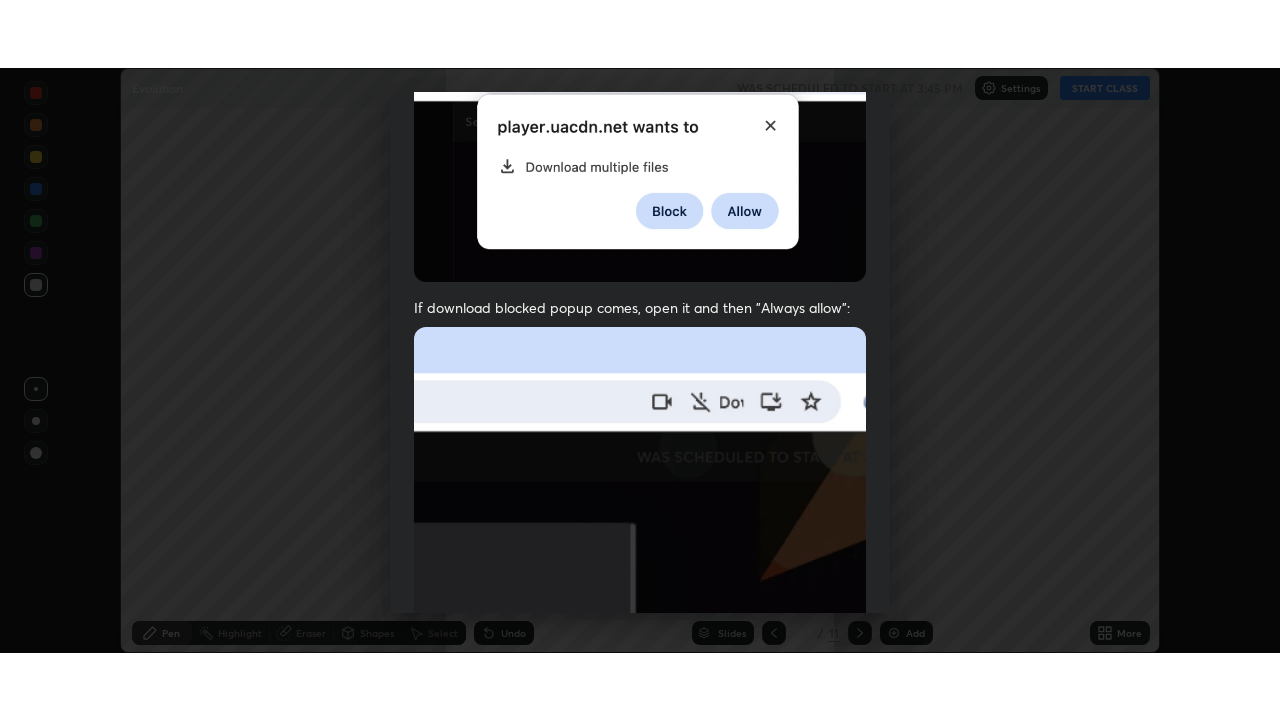 scroll, scrollTop: 479, scrollLeft: 0, axis: vertical 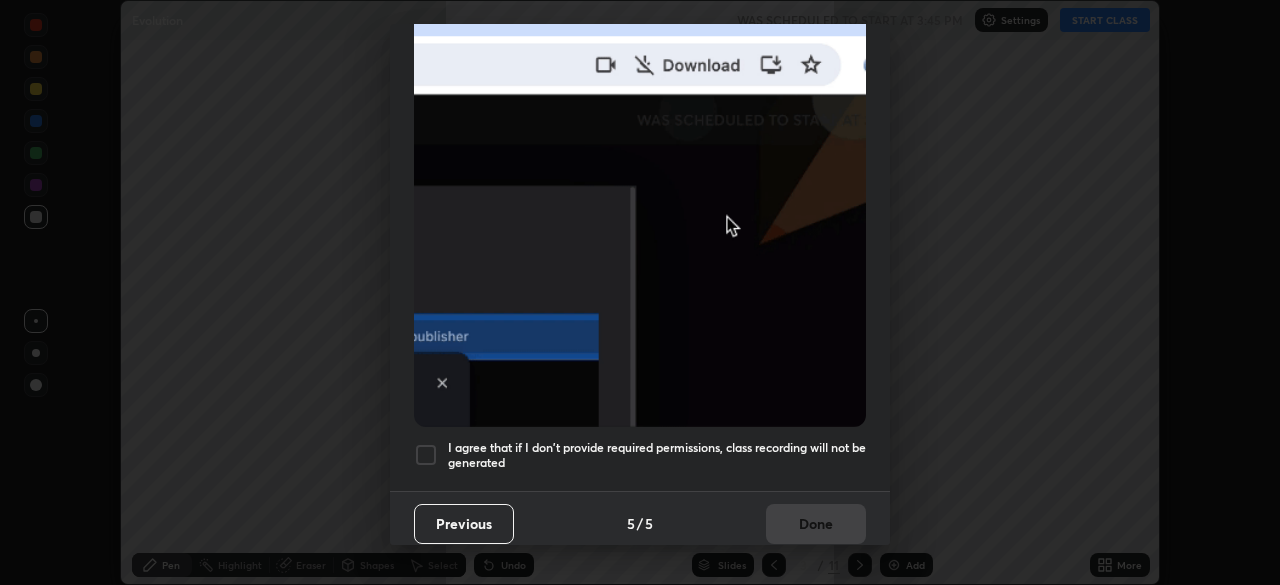 click at bounding box center (426, 455) 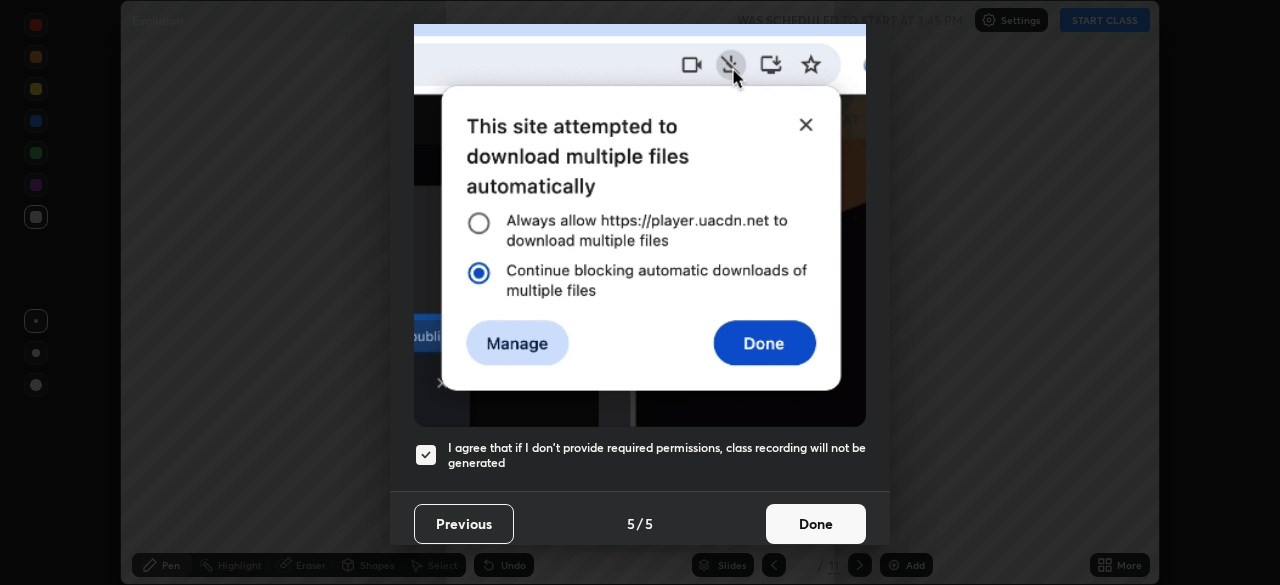 click on "Done" at bounding box center [816, 524] 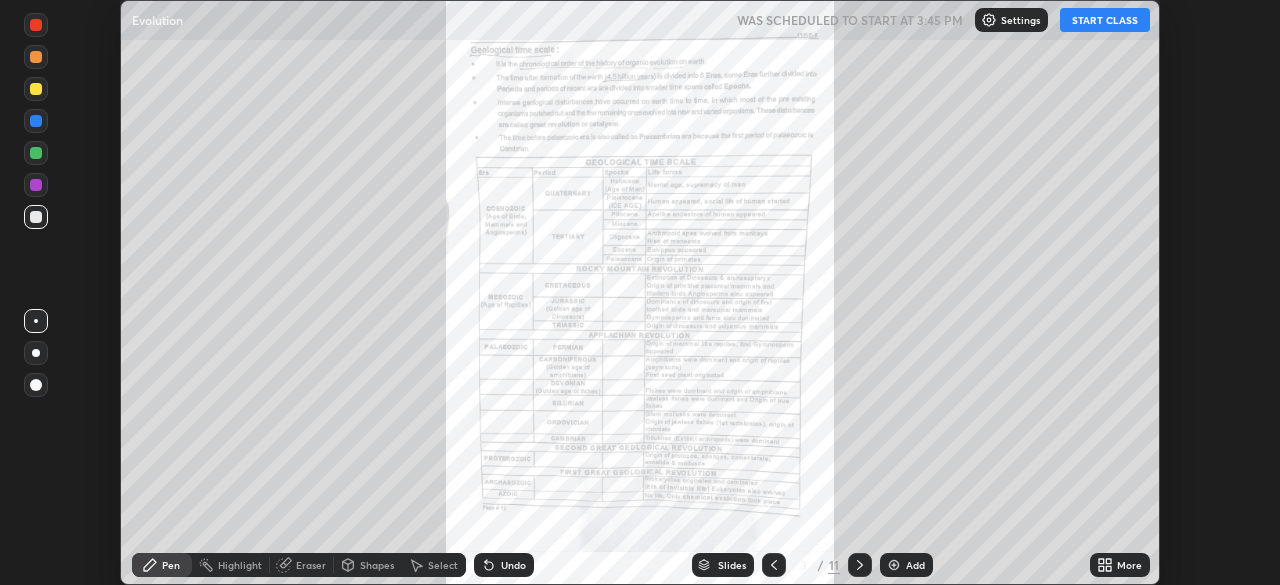 click on "More" at bounding box center [1129, 565] 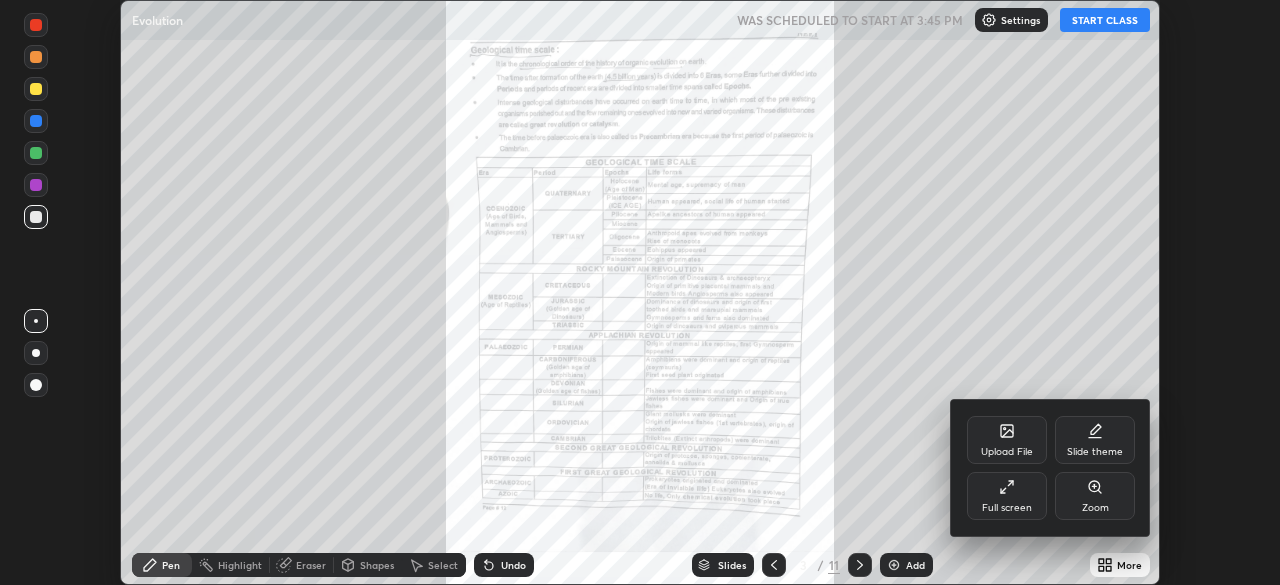 click on "Full screen" at bounding box center (1007, 496) 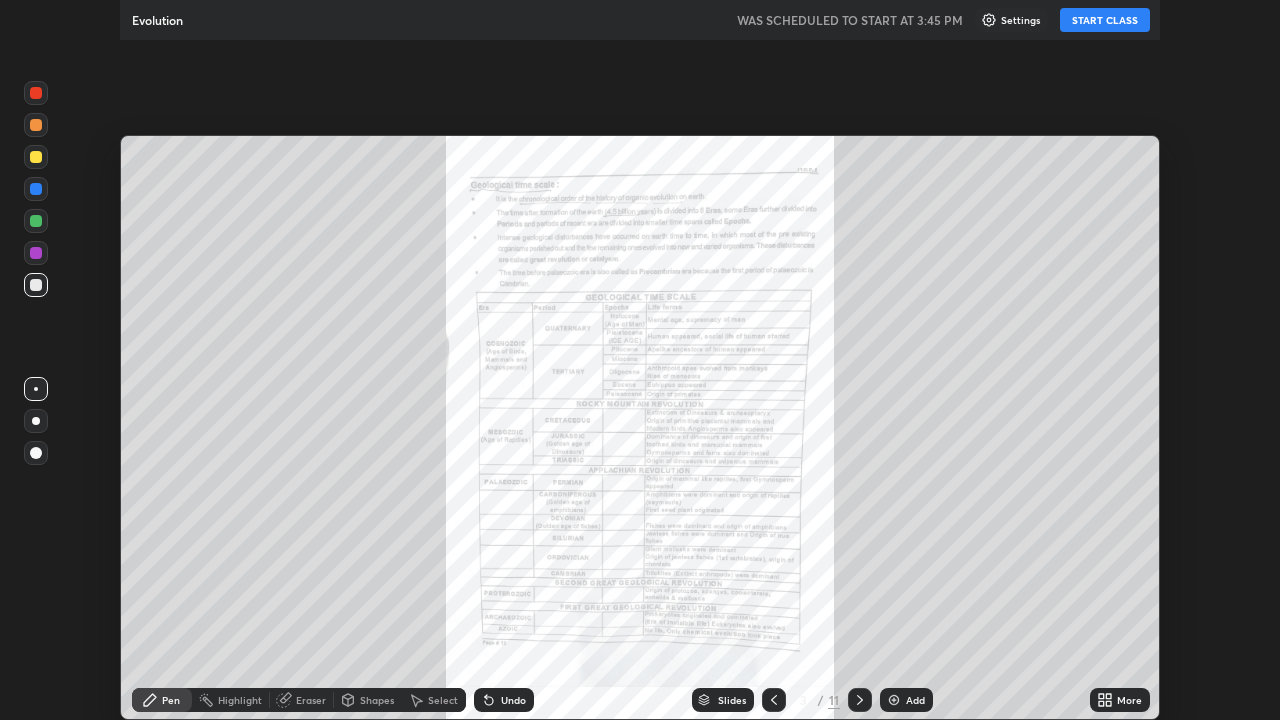 scroll, scrollTop: 99280, scrollLeft: 98720, axis: both 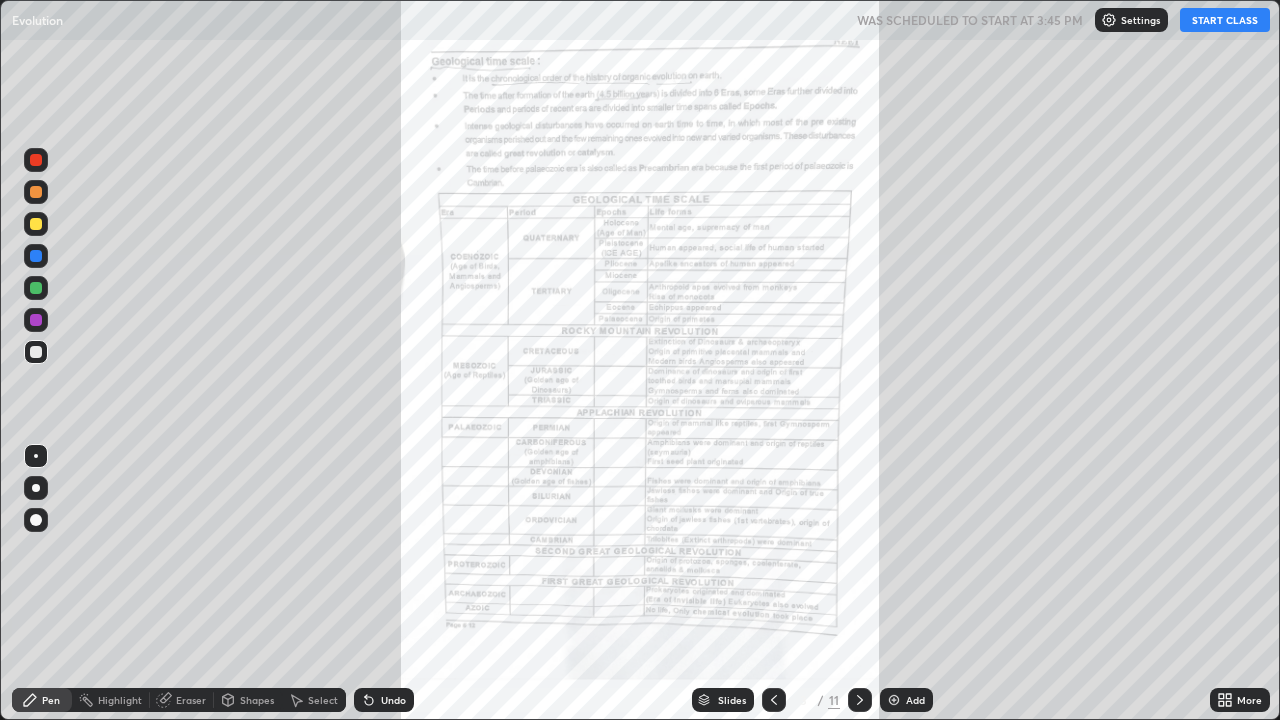 click on "More" at bounding box center (1240, 700) 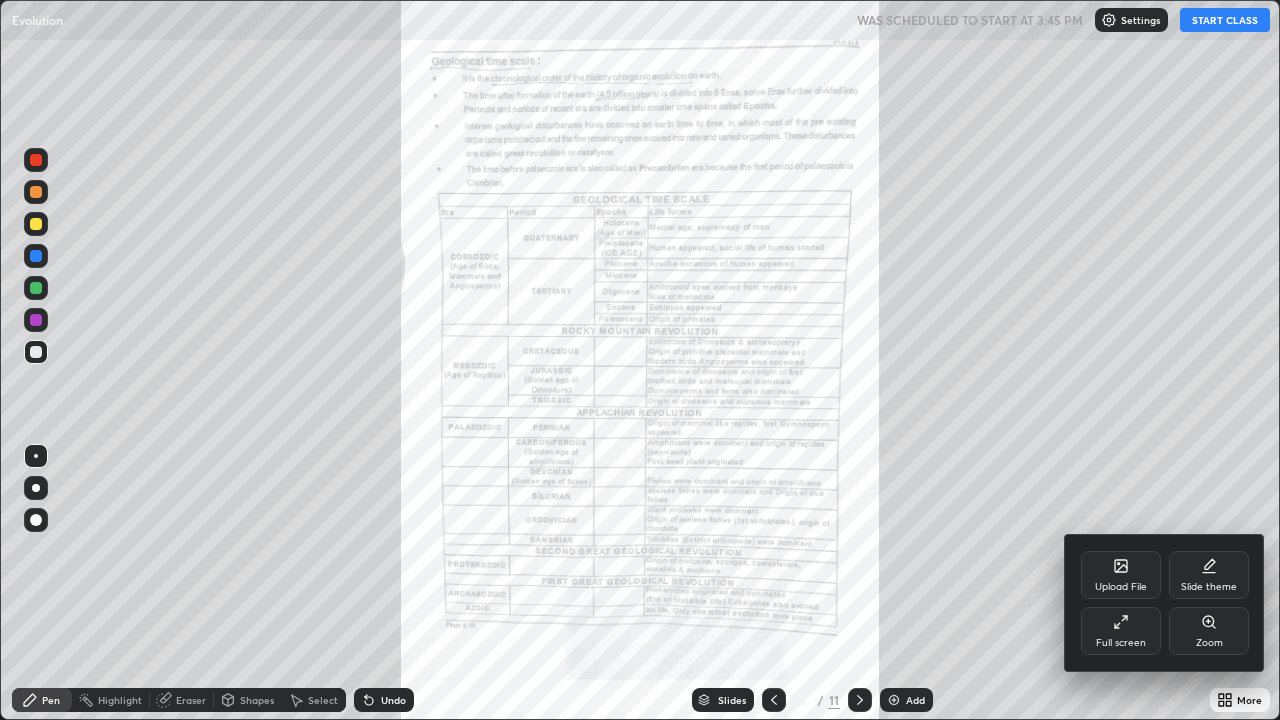 click at bounding box center (640, 360) 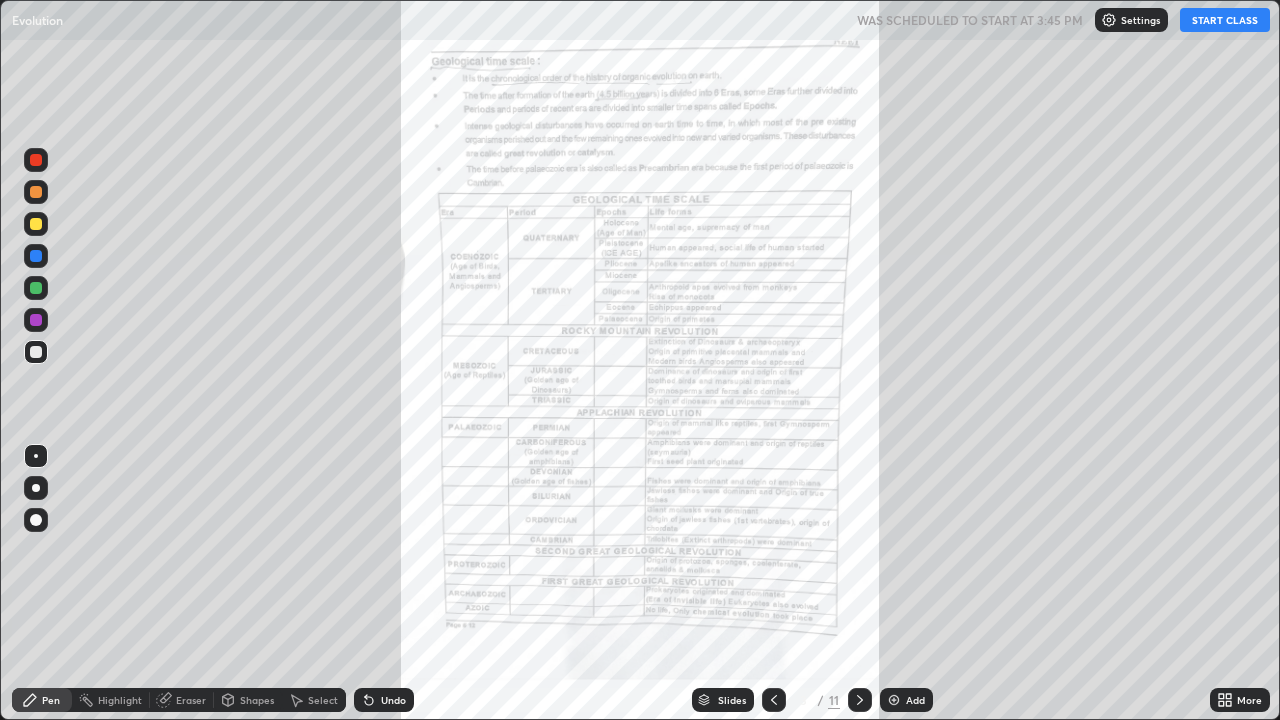 click 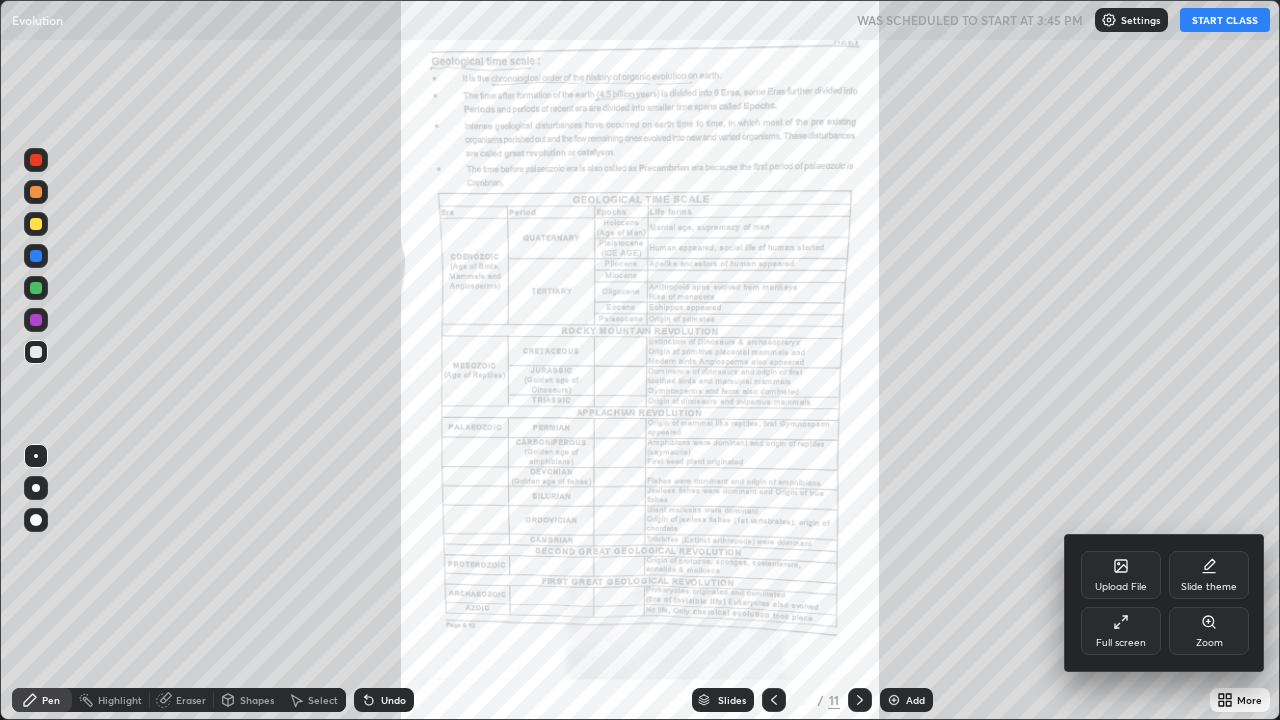 click at bounding box center [640, 360] 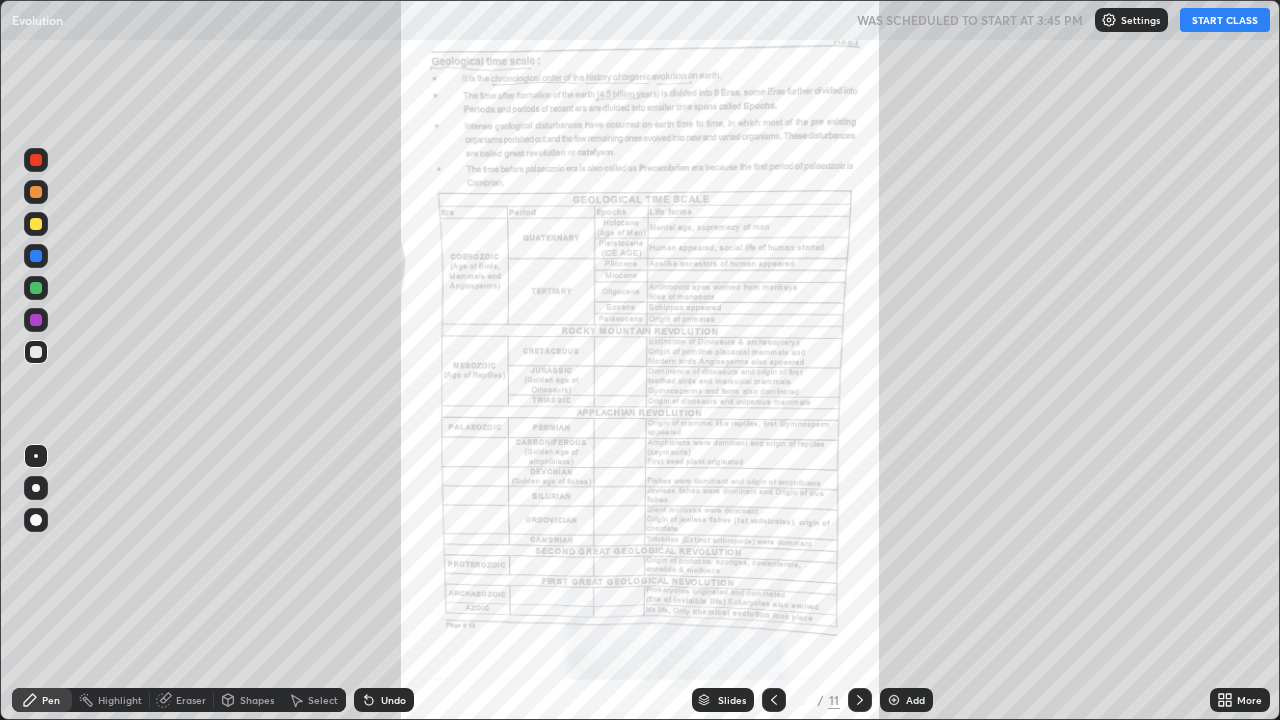 click on "START CLASS" at bounding box center (1225, 20) 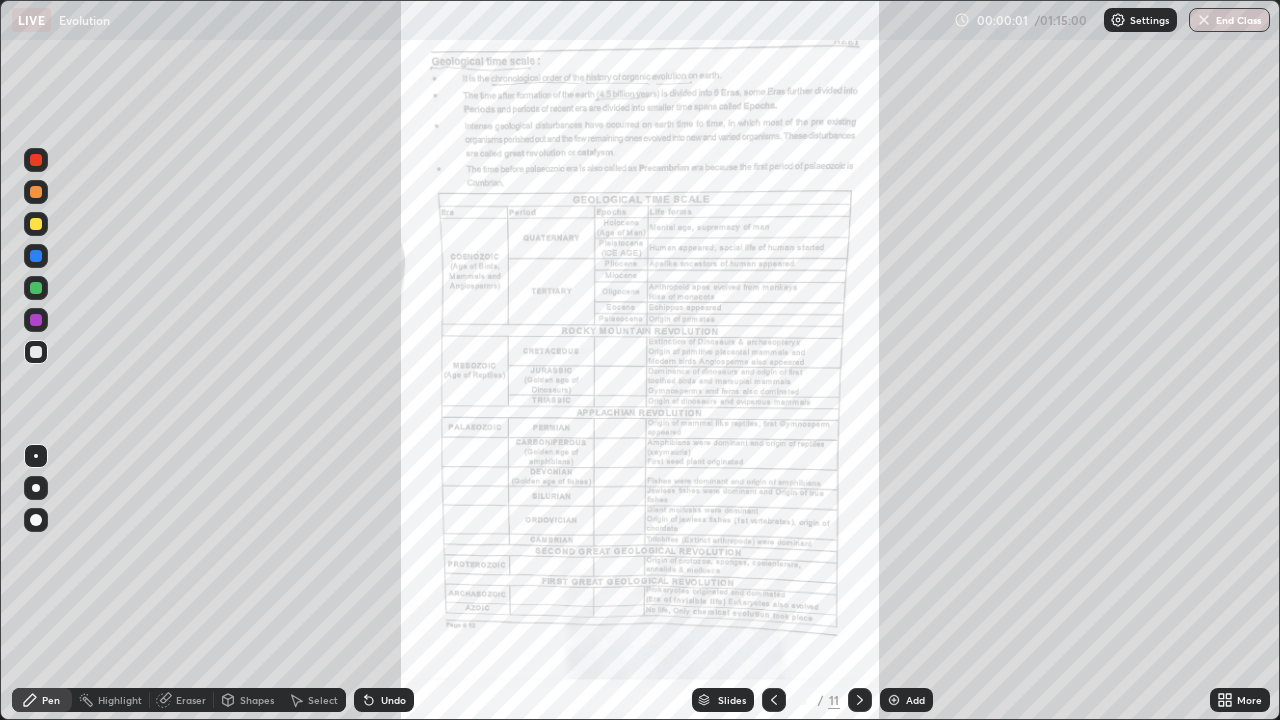 click on "More" at bounding box center [1249, 700] 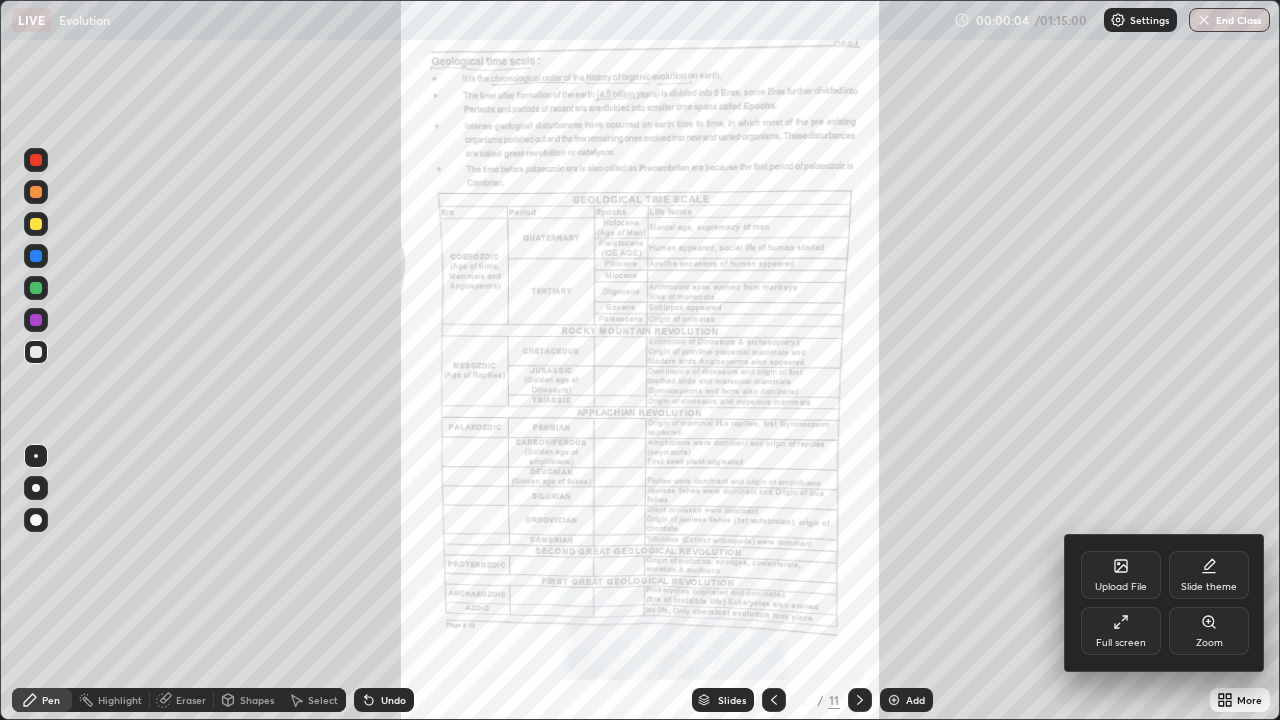 click at bounding box center [640, 360] 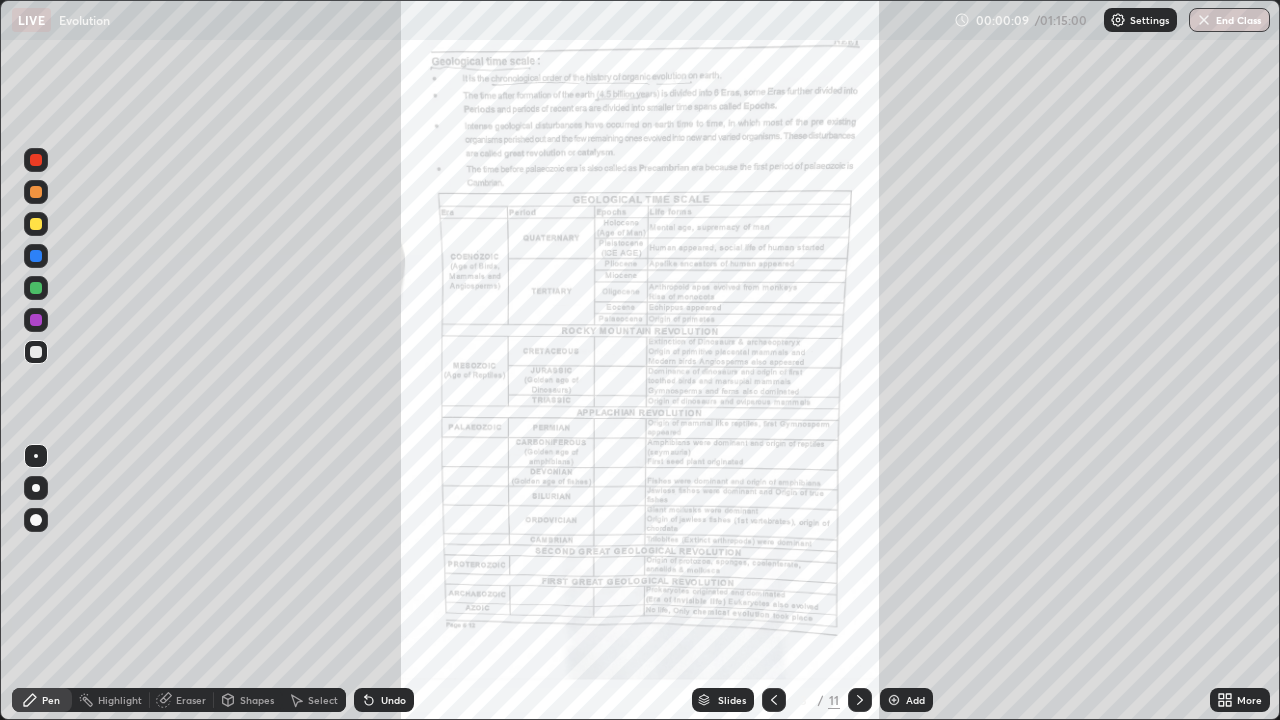 click 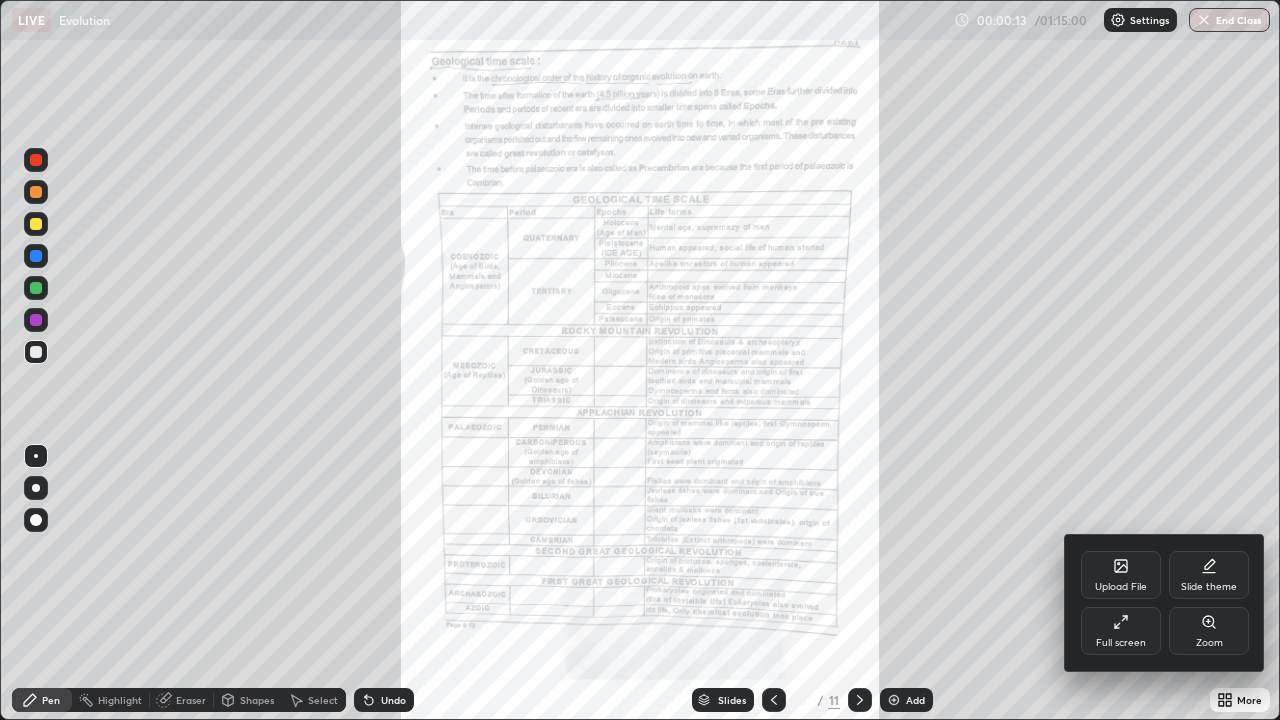 click on "Full screen" at bounding box center [1121, 631] 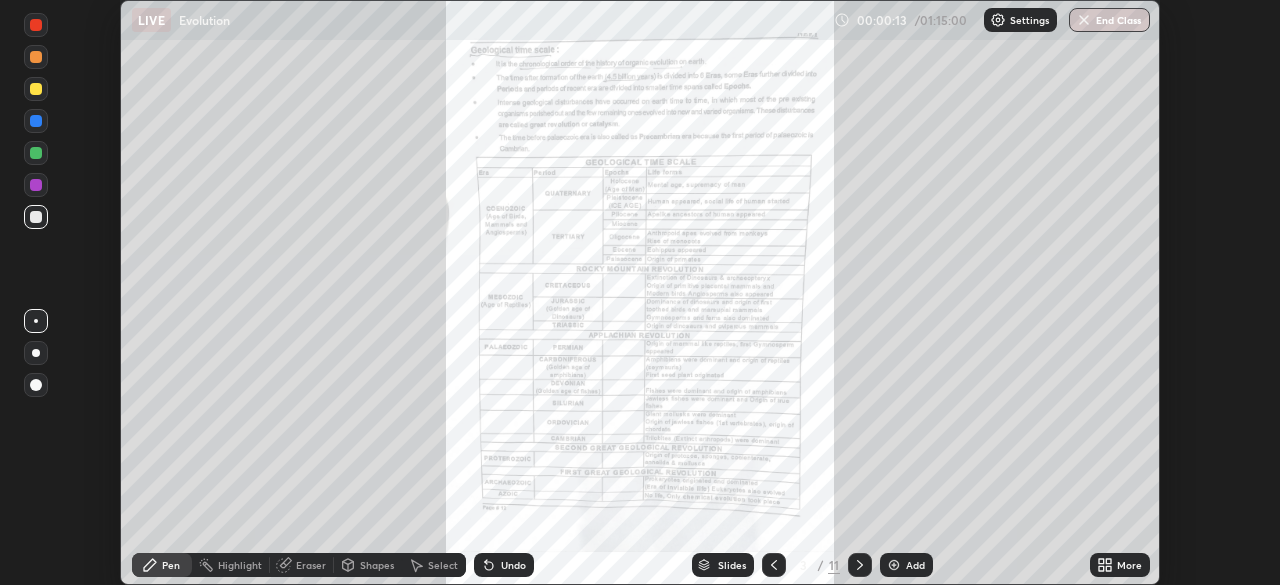 scroll, scrollTop: 585, scrollLeft: 1280, axis: both 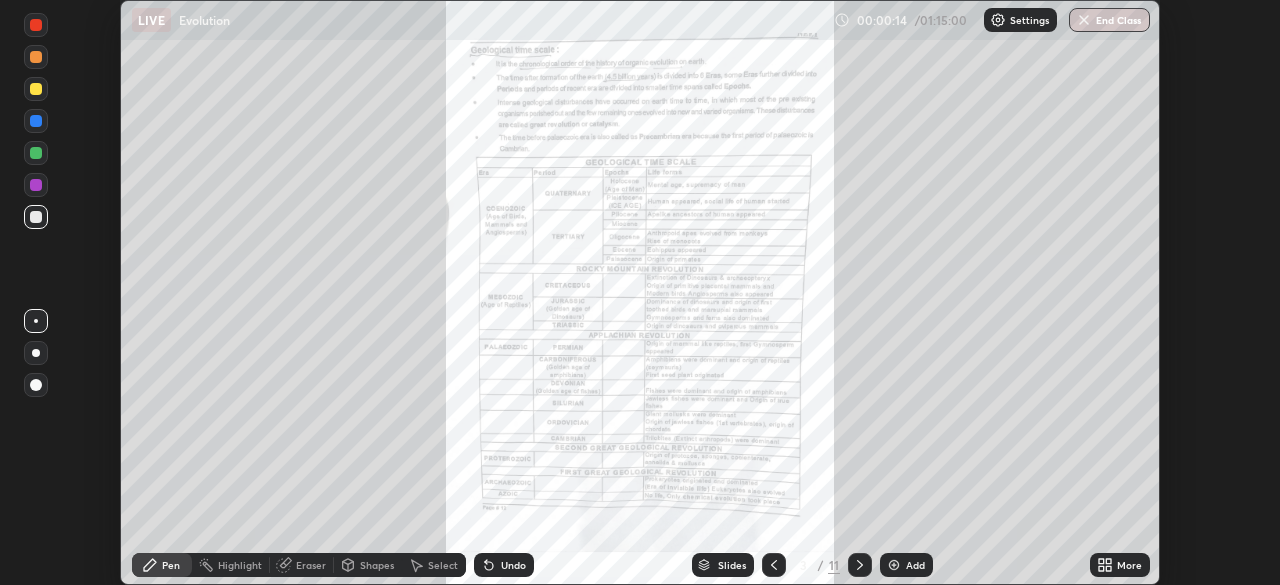 click on "More" at bounding box center [1120, 565] 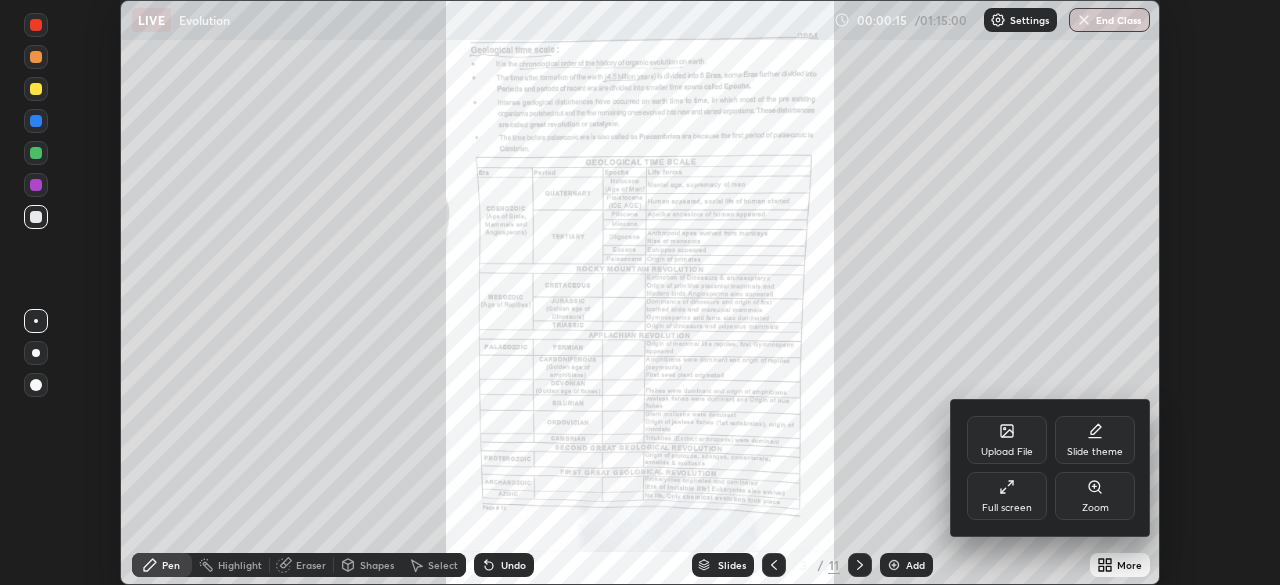 click on "Zoom" at bounding box center [1095, 496] 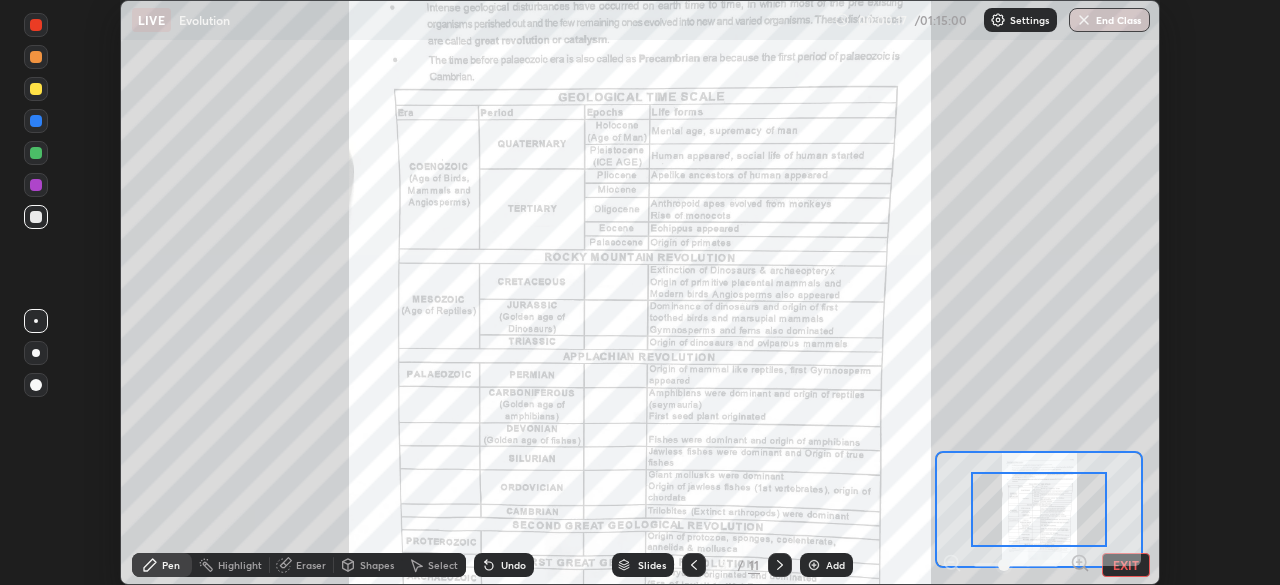 click 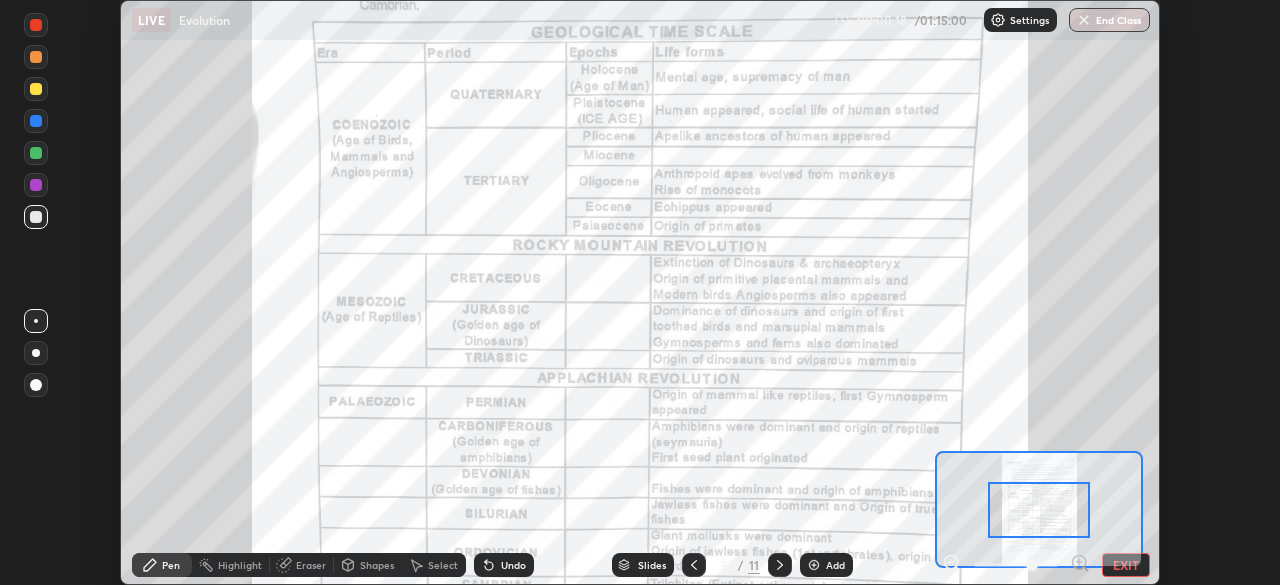 click 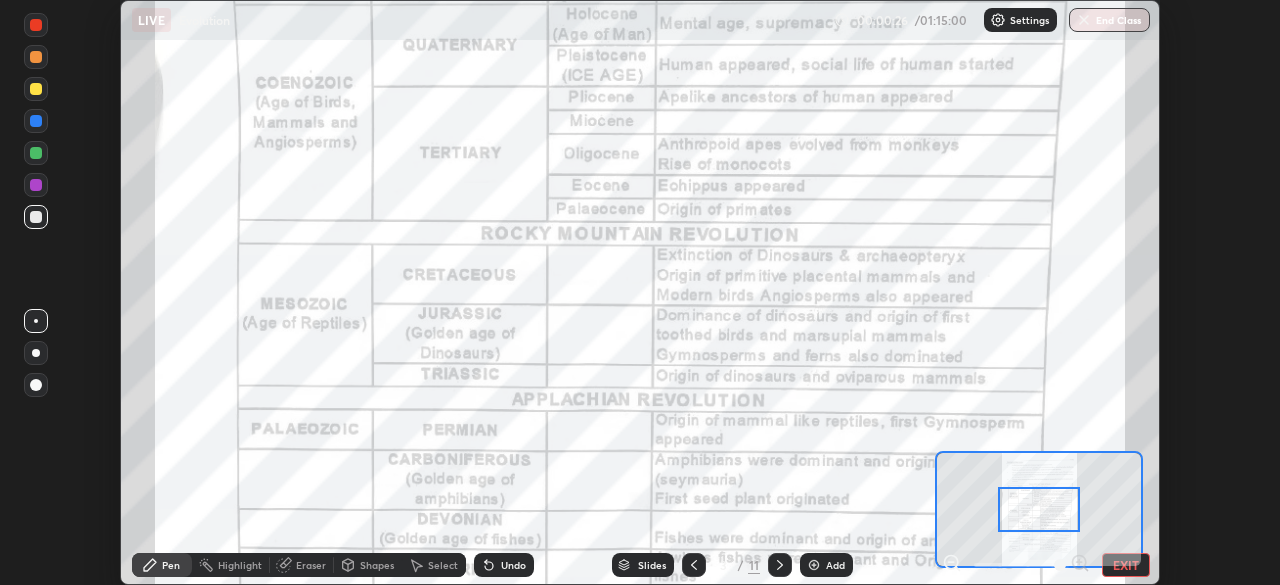 click on "EXIT" at bounding box center (1126, 565) 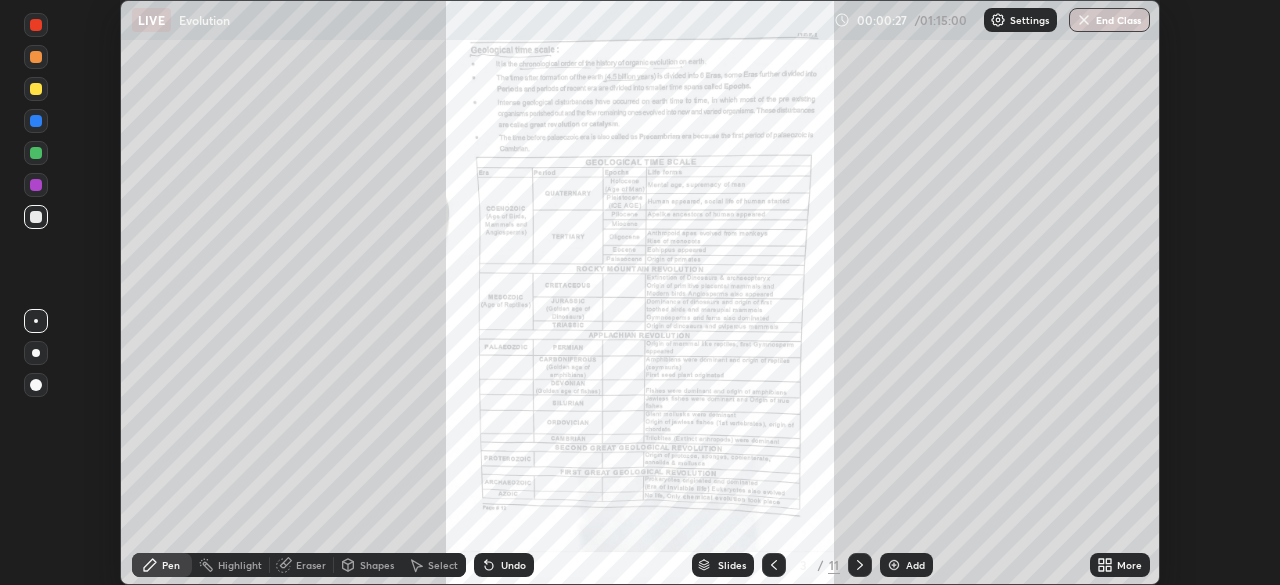 click on "More" at bounding box center (1129, 565) 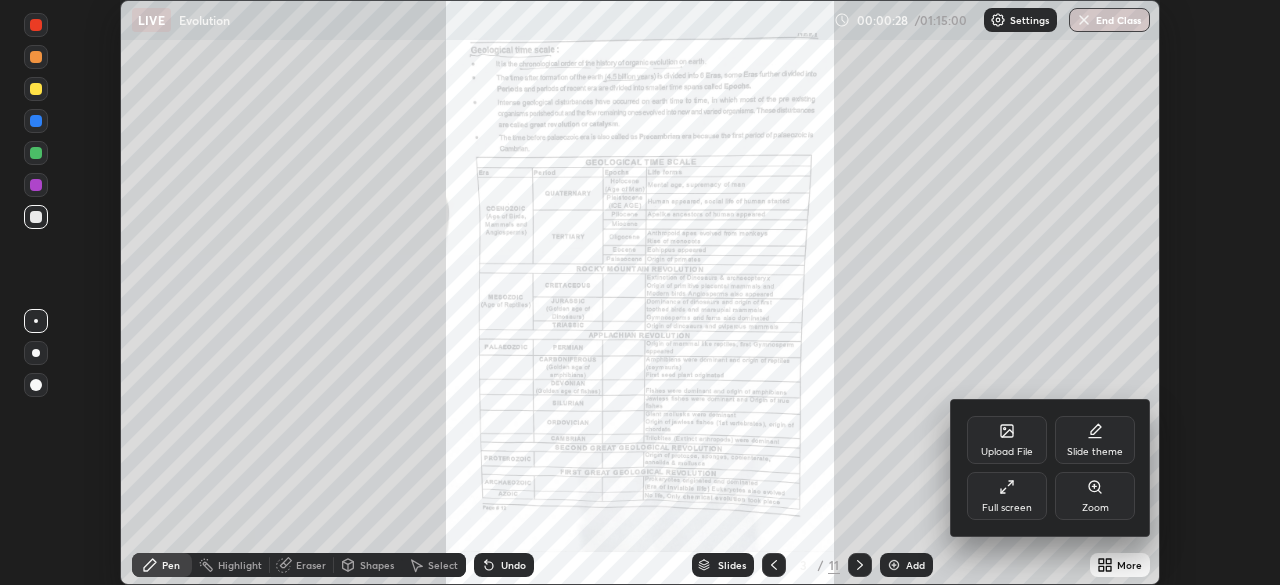 click on "Full screen" at bounding box center (1007, 496) 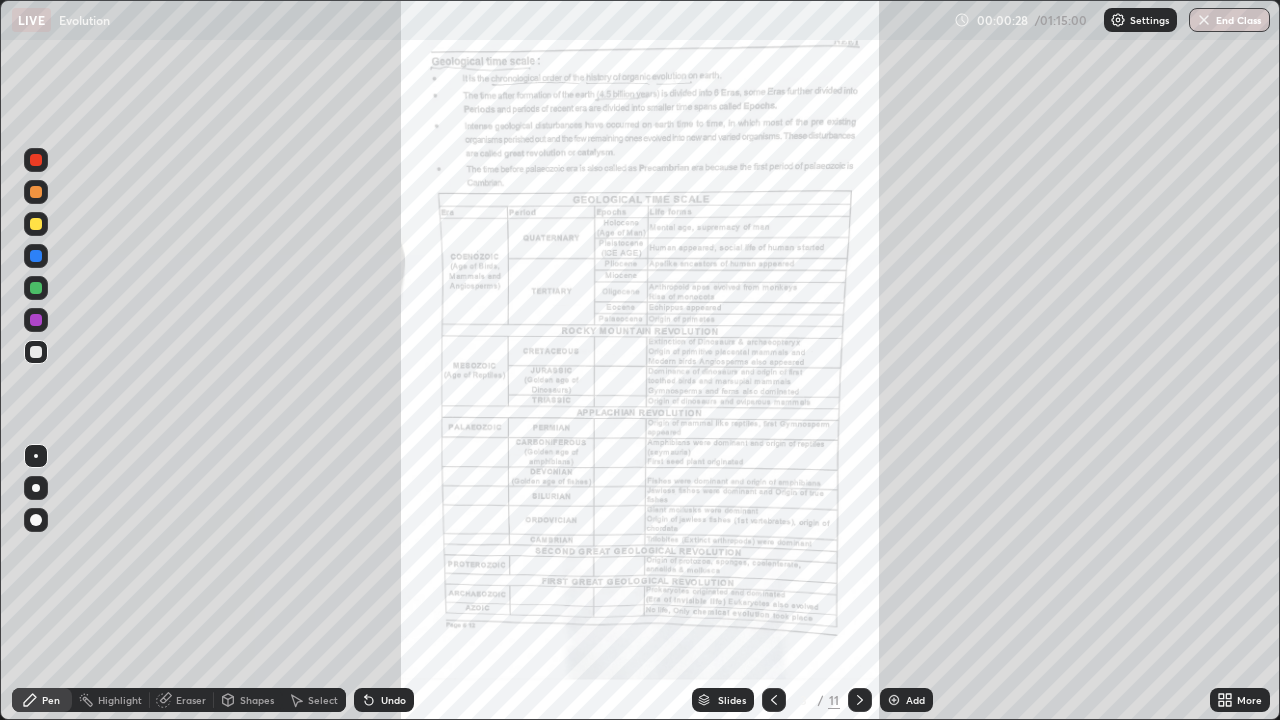 scroll, scrollTop: 99280, scrollLeft: 98720, axis: both 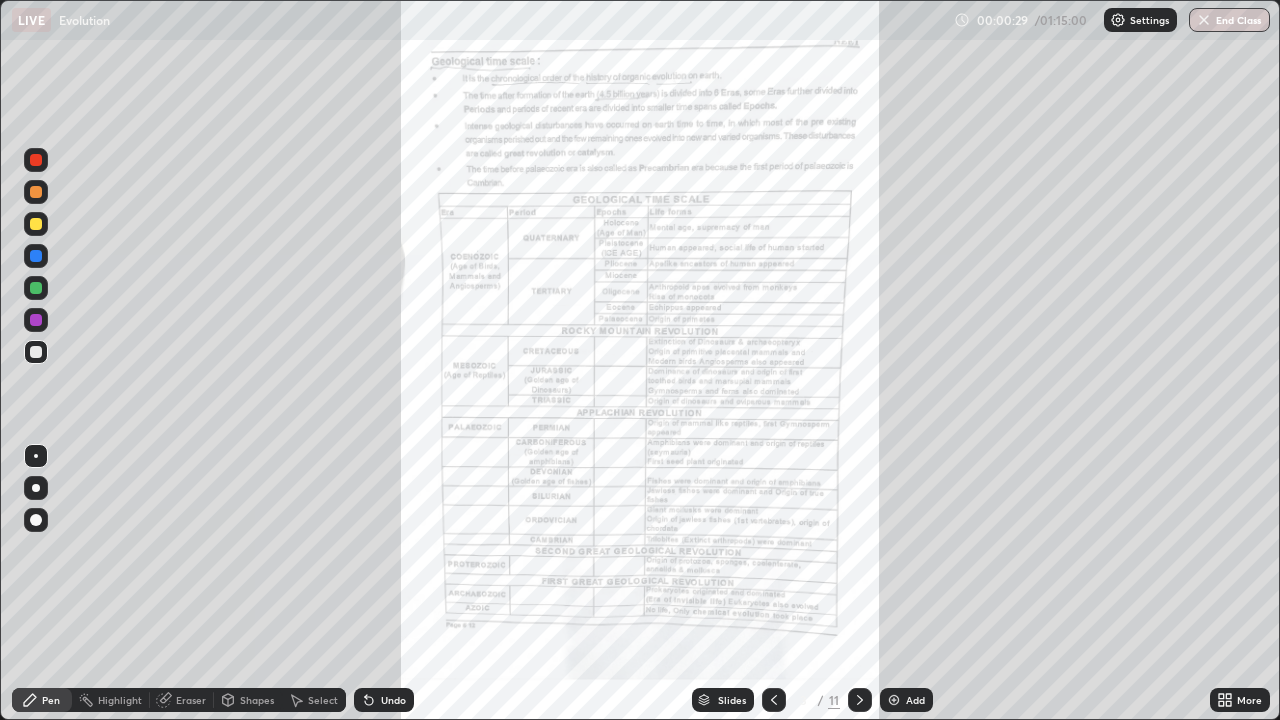 click 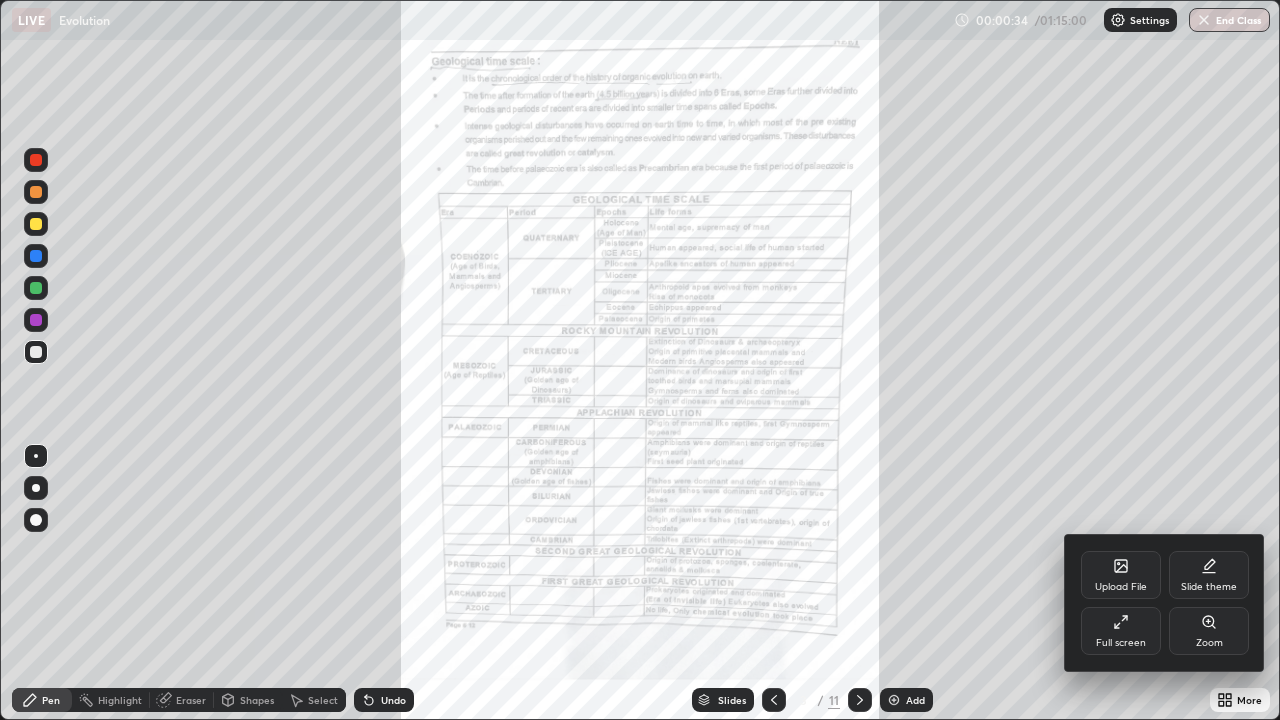 click at bounding box center [640, 360] 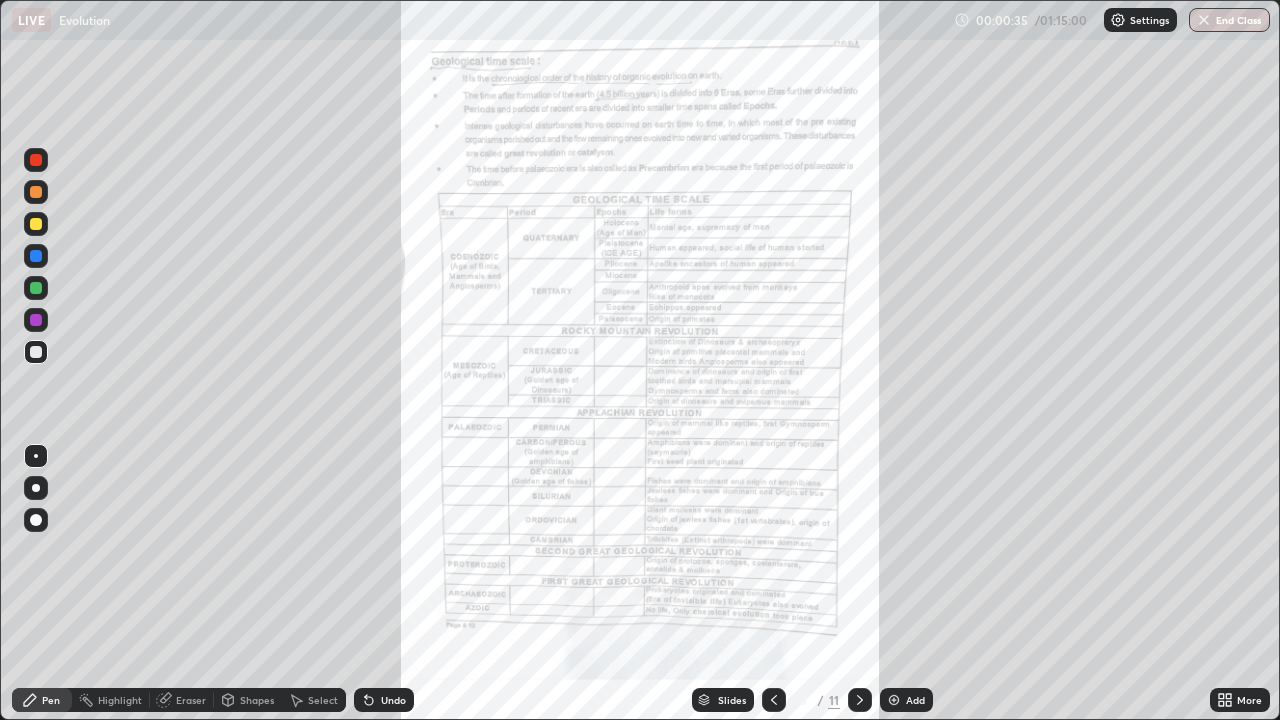 click 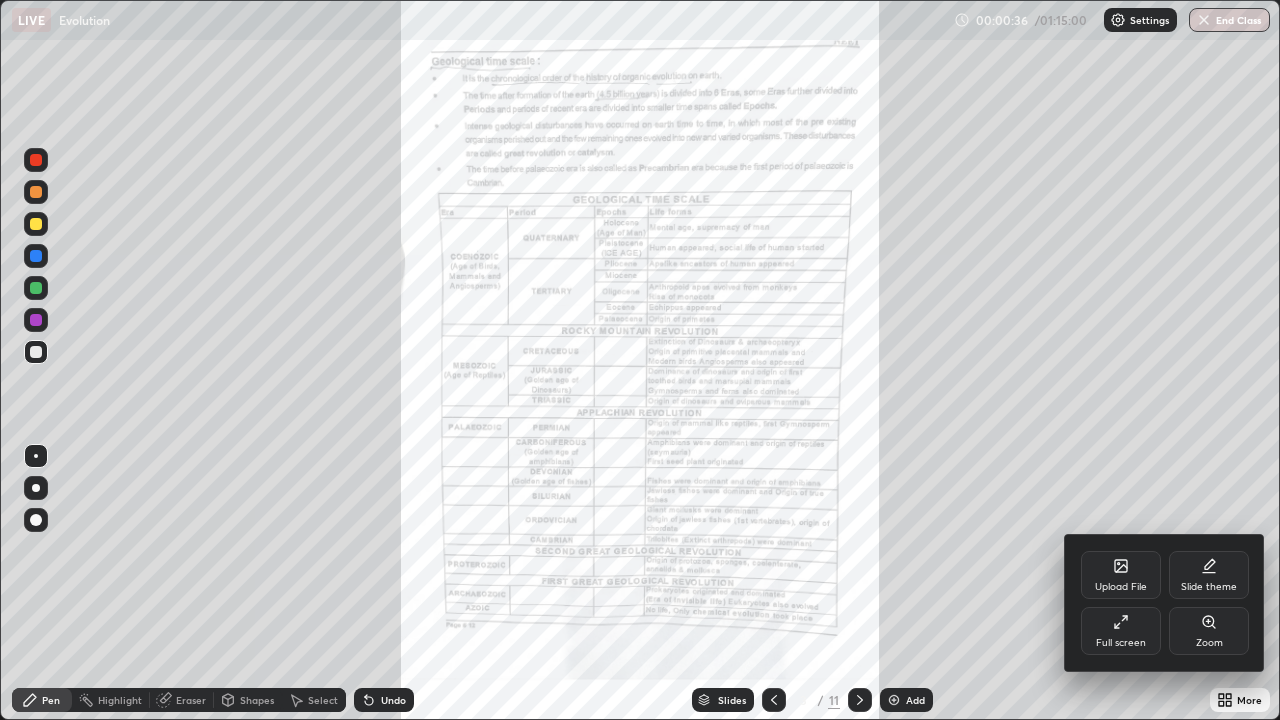 click on "Full screen" at bounding box center (1121, 631) 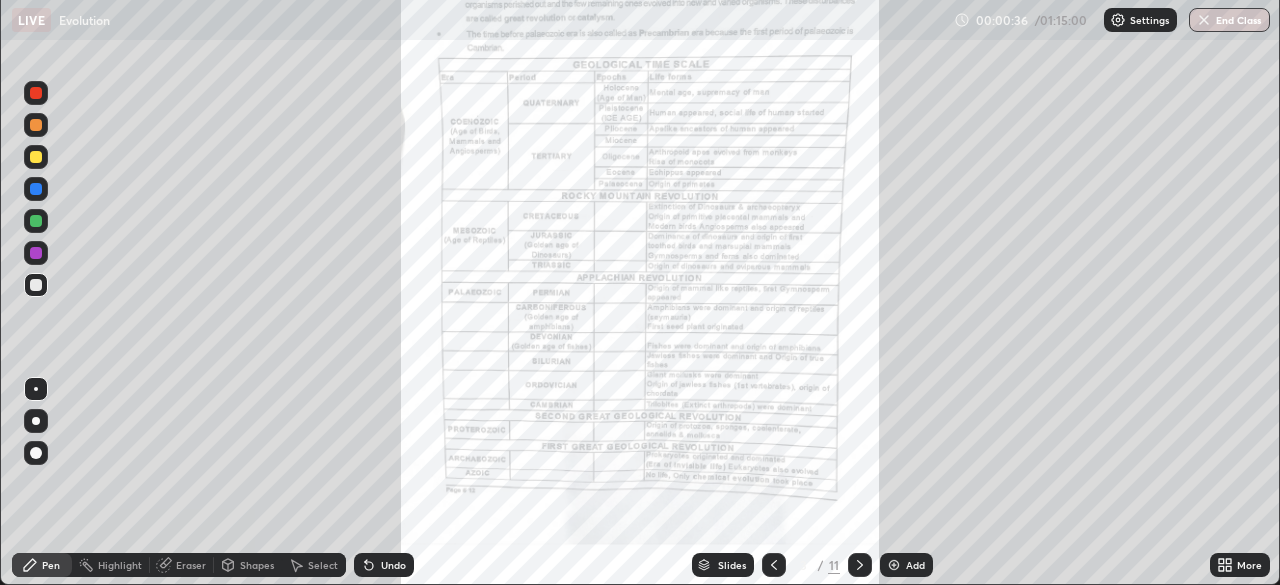scroll, scrollTop: 585, scrollLeft: 1280, axis: both 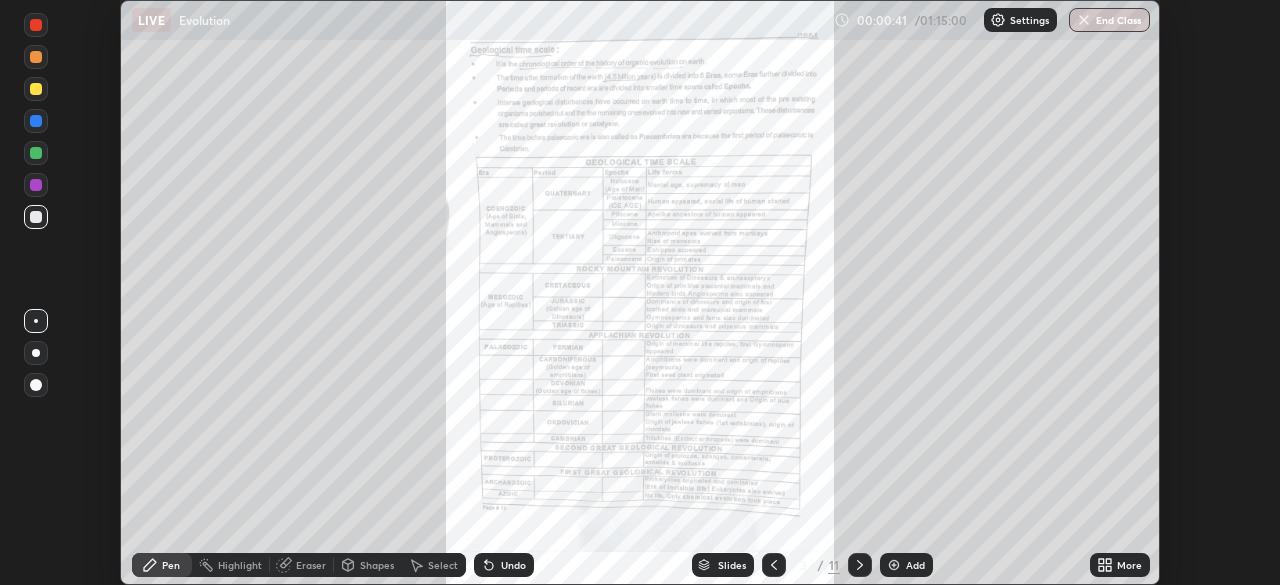 click on "More" at bounding box center (1129, 565) 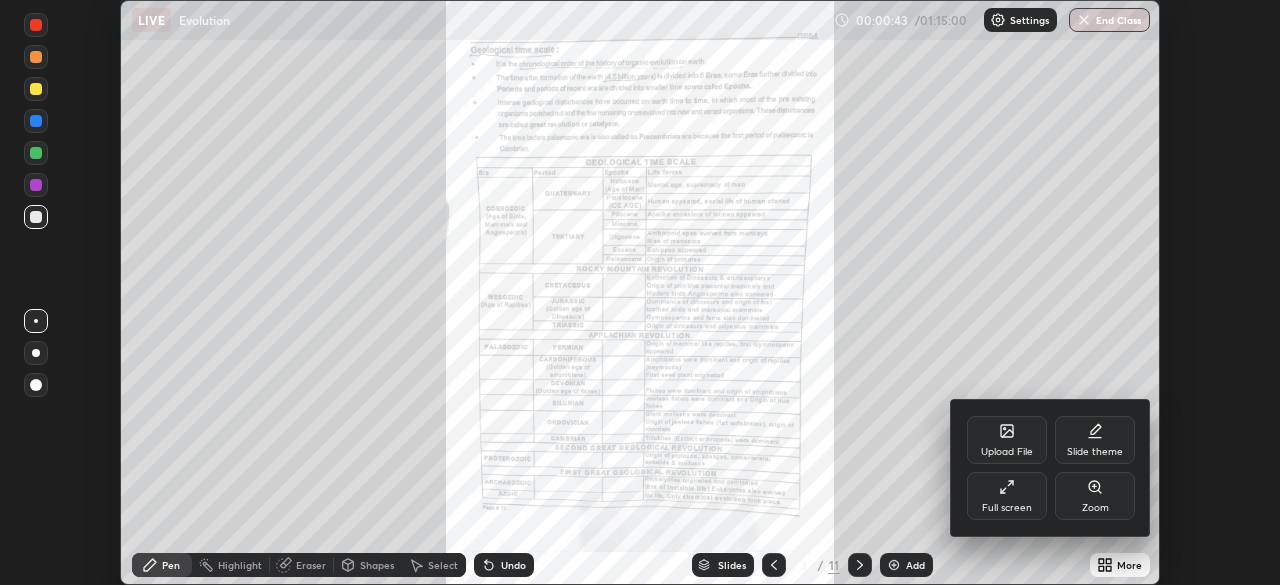 click 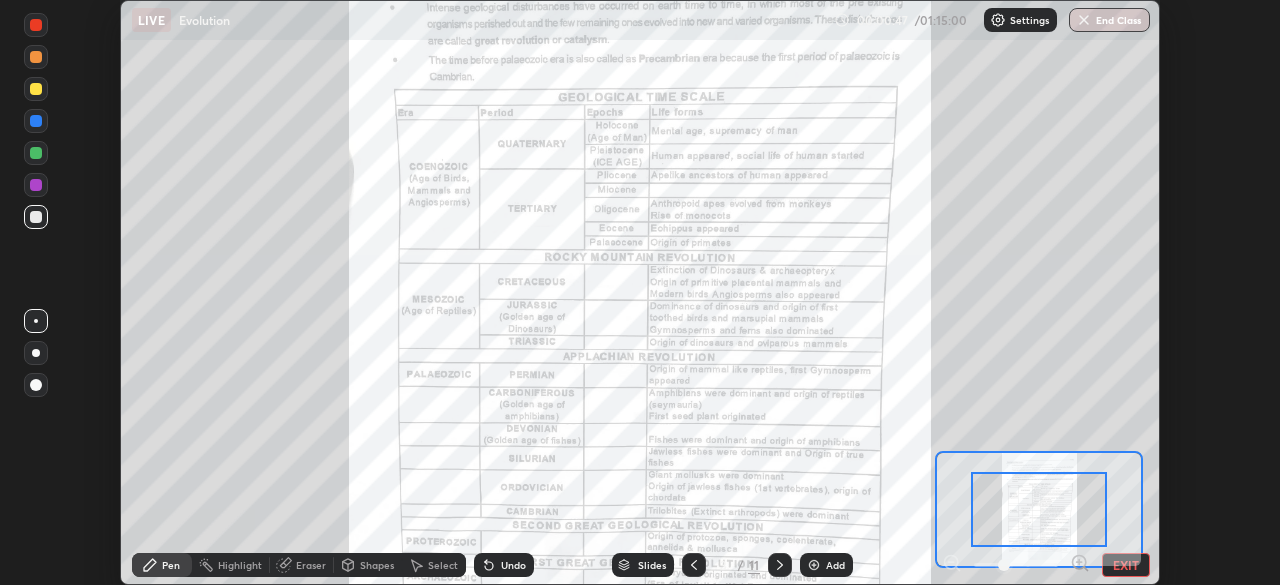 click 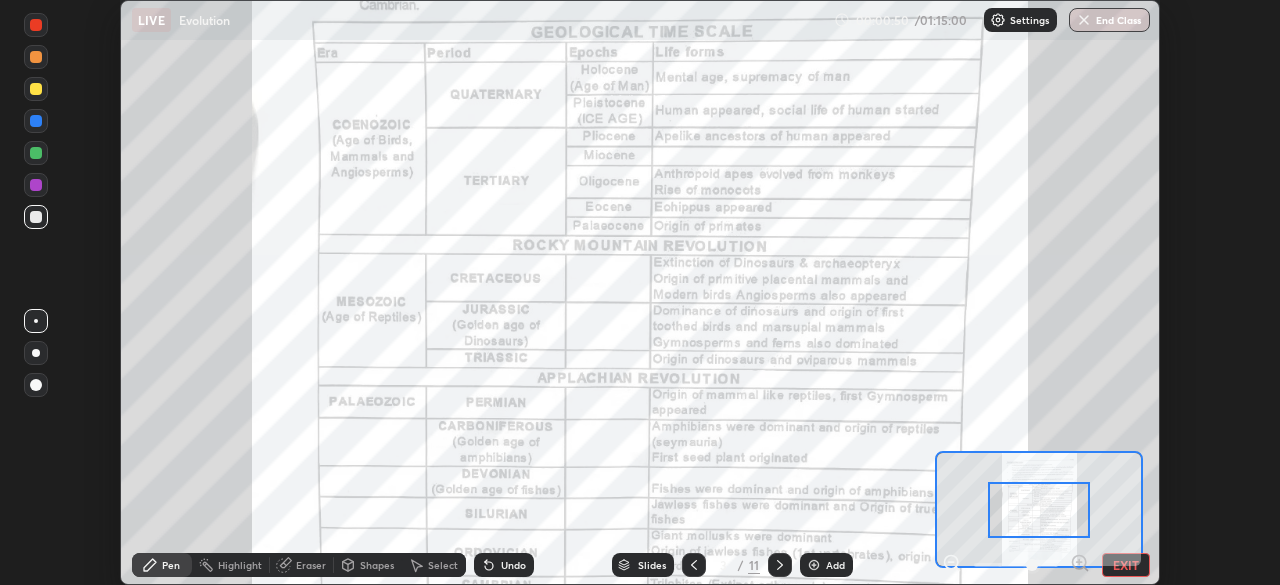 click 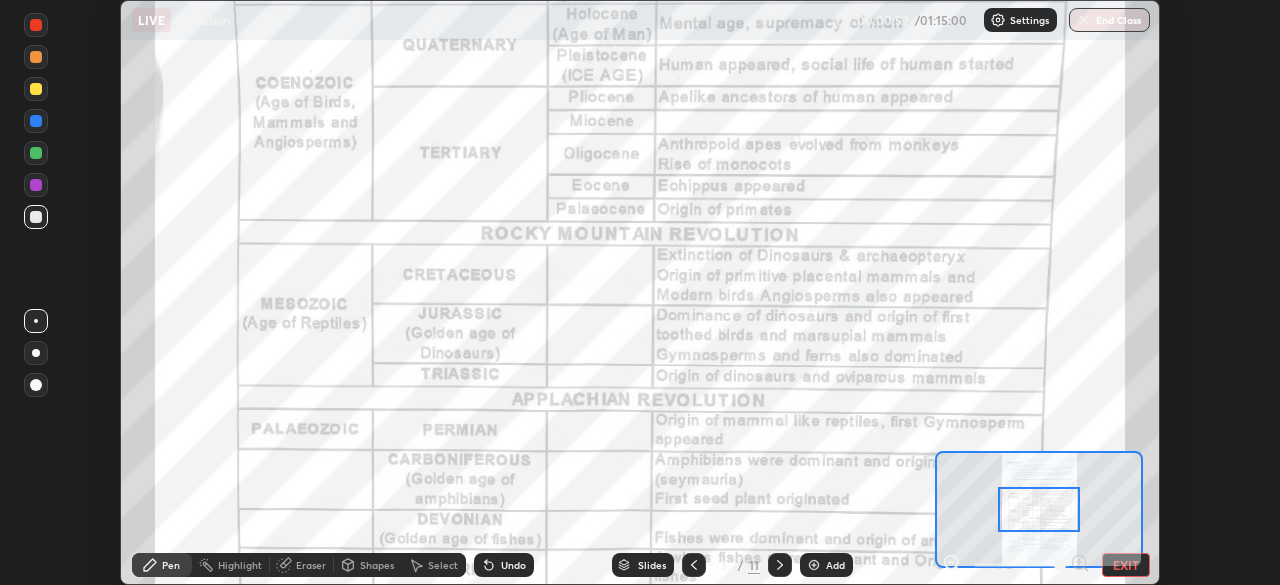 click on "Pen Highlight Eraser Shapes Select Undo Slides 3 / 11 Add EXIT" at bounding box center (640, 565) 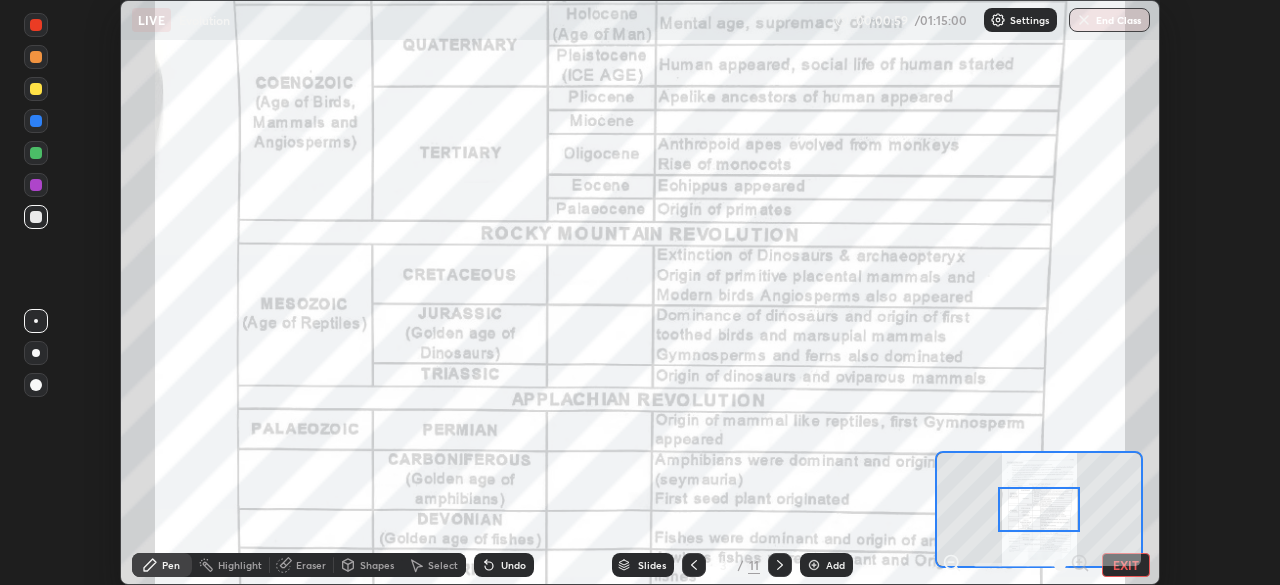 click on "EXIT" at bounding box center [1126, 565] 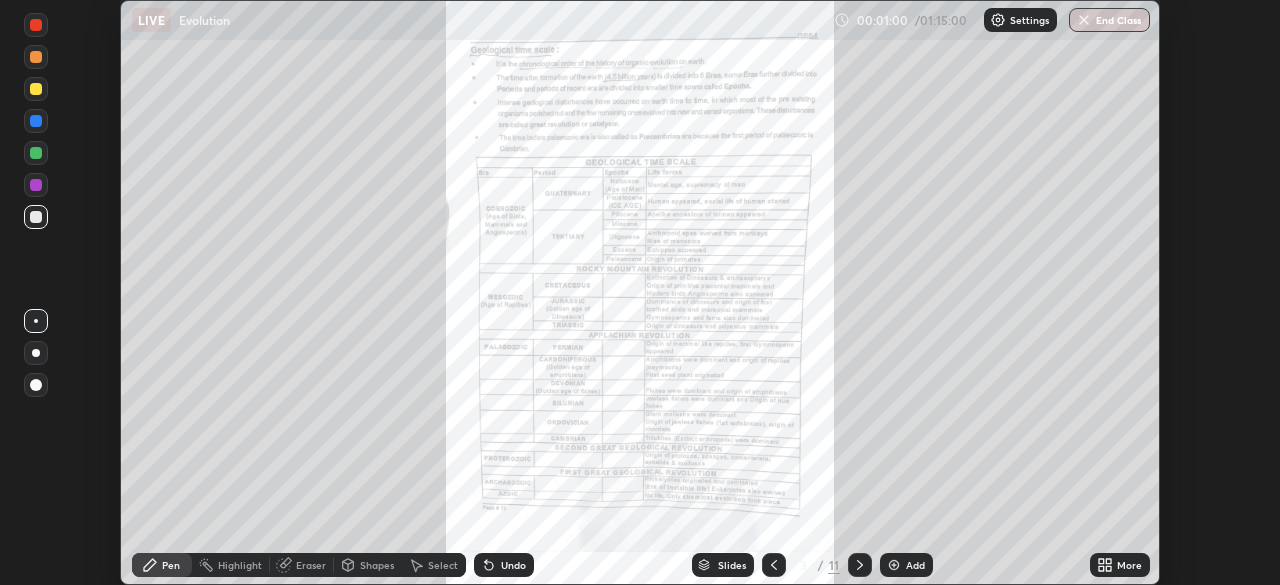 click on "More" at bounding box center [1129, 565] 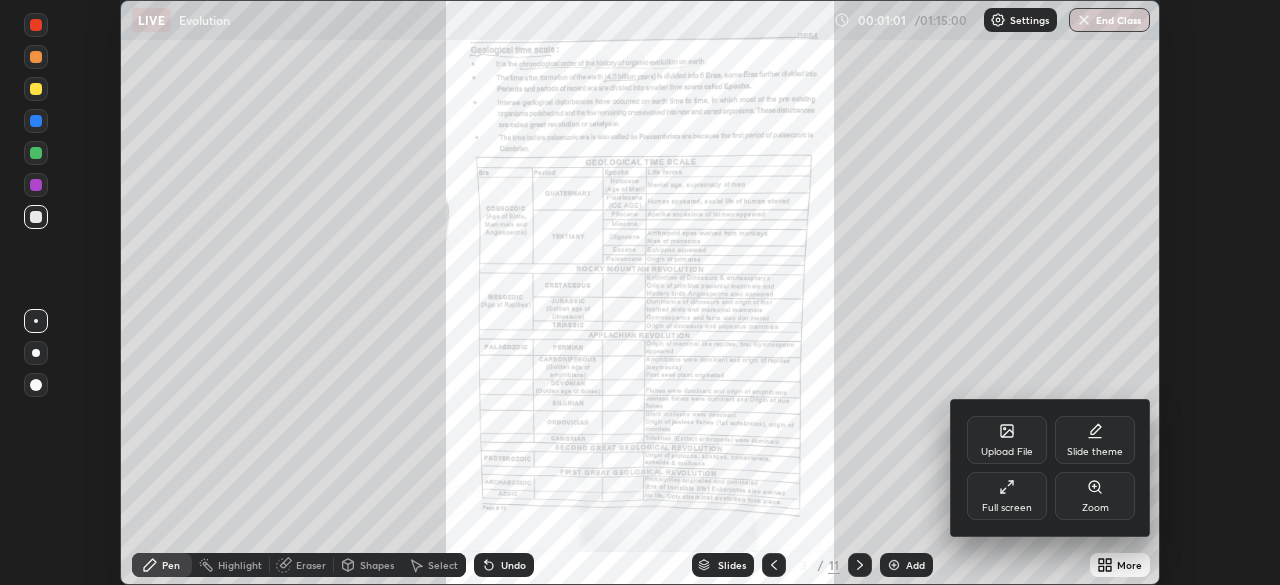 click on "Full screen" at bounding box center (1007, 496) 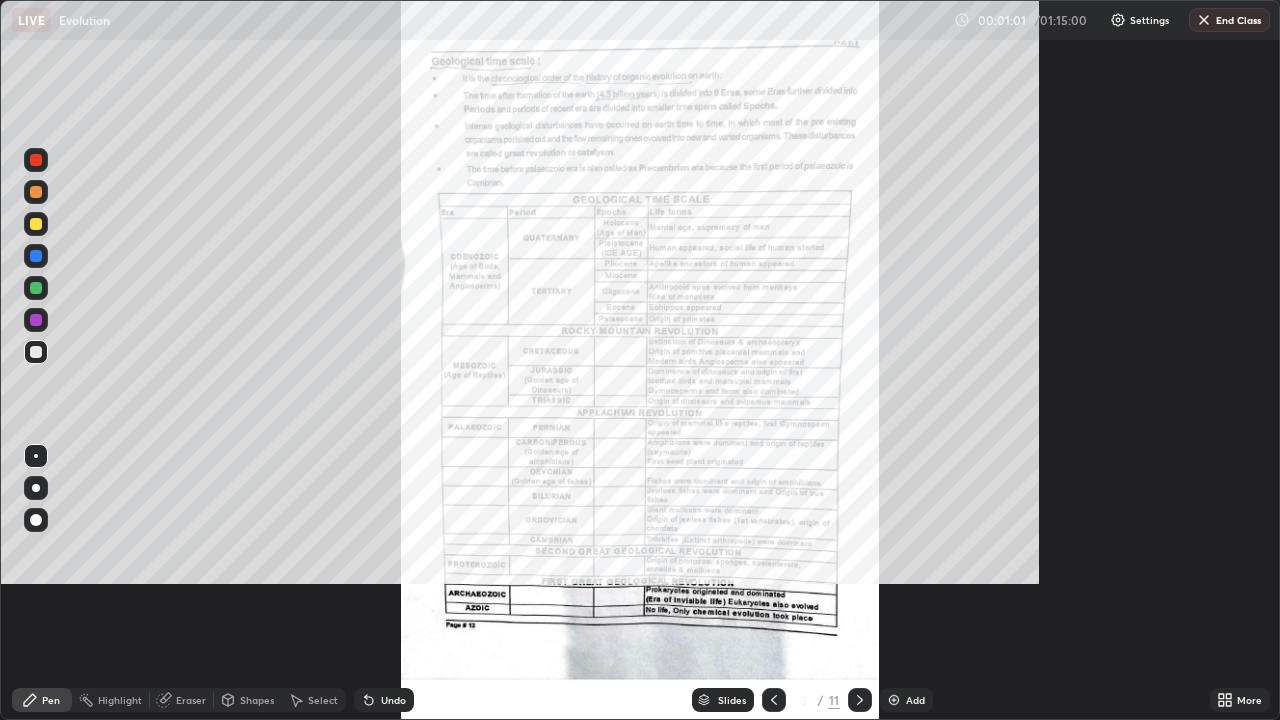 scroll, scrollTop: 99280, scrollLeft: 98720, axis: both 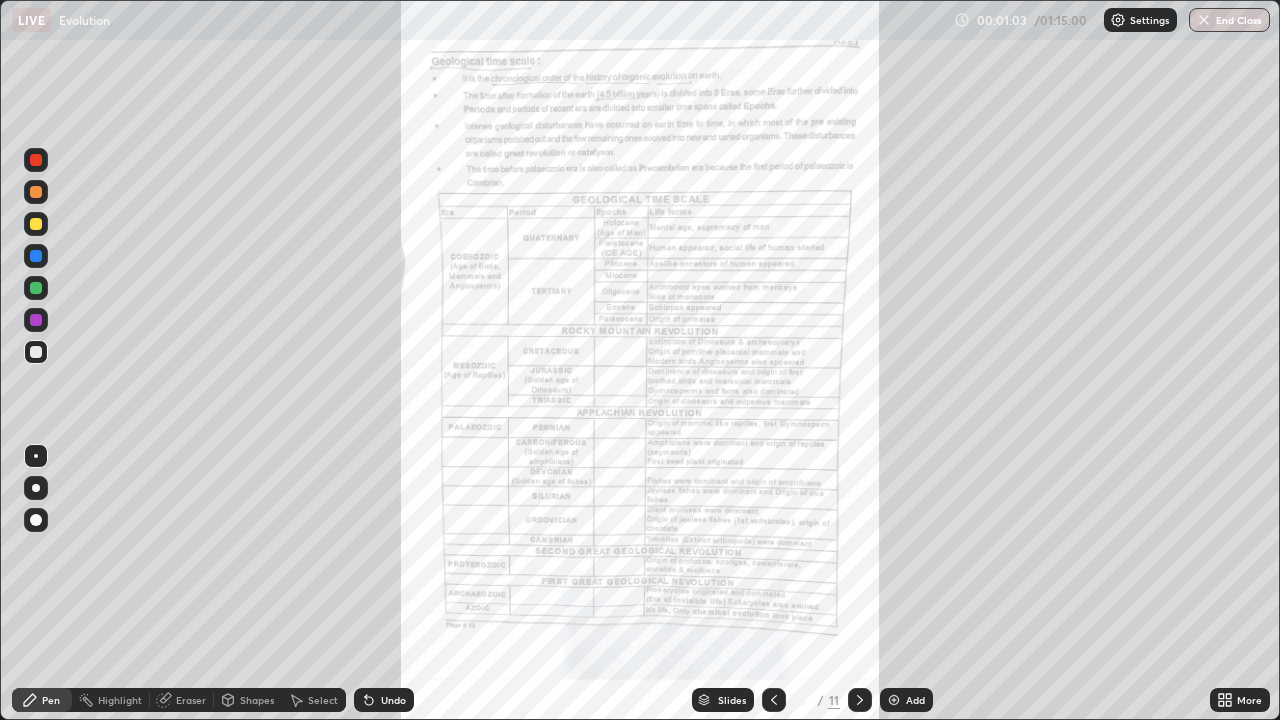 click on "More" at bounding box center [1240, 700] 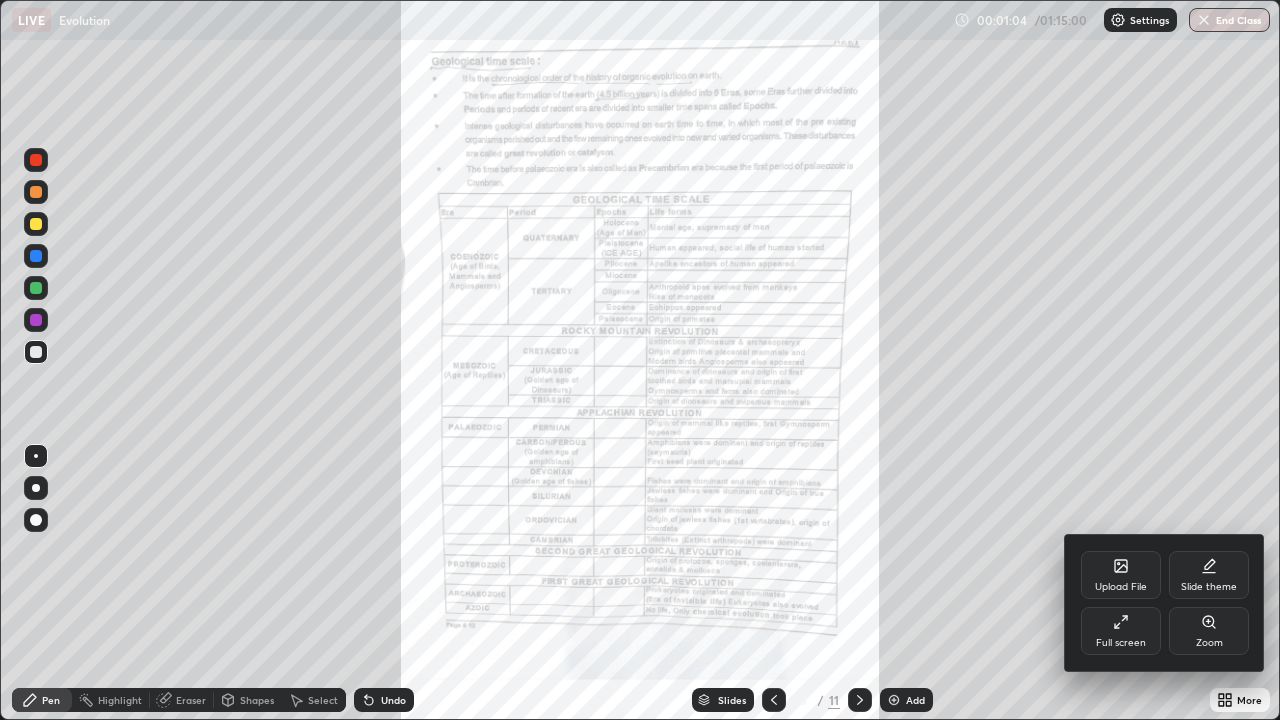click 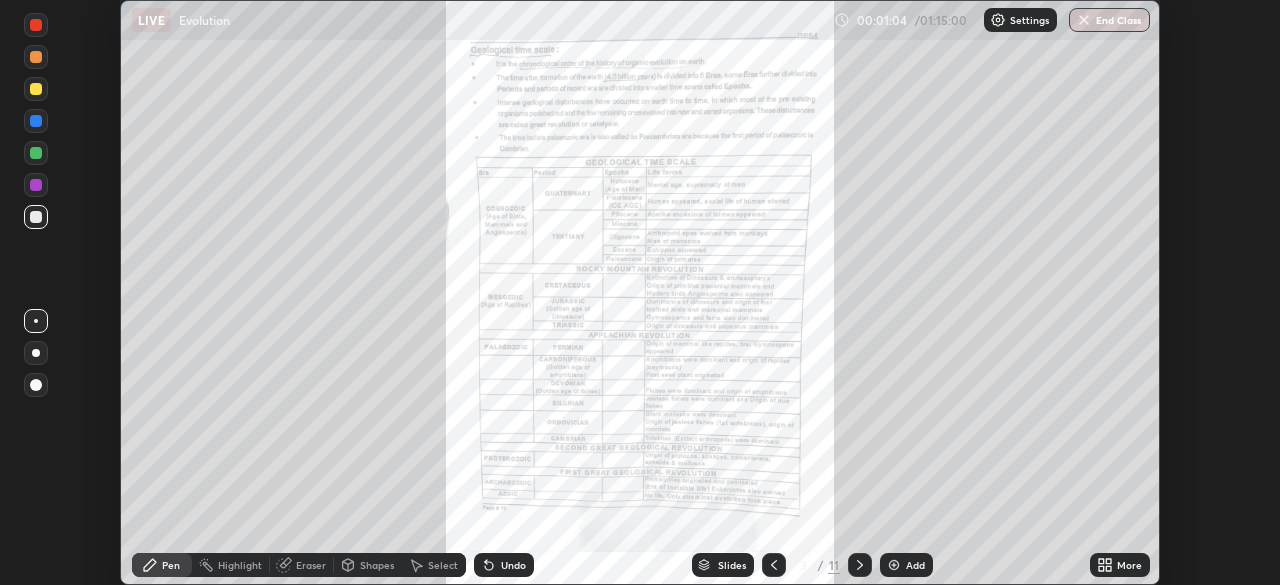 scroll, scrollTop: 585, scrollLeft: 1280, axis: both 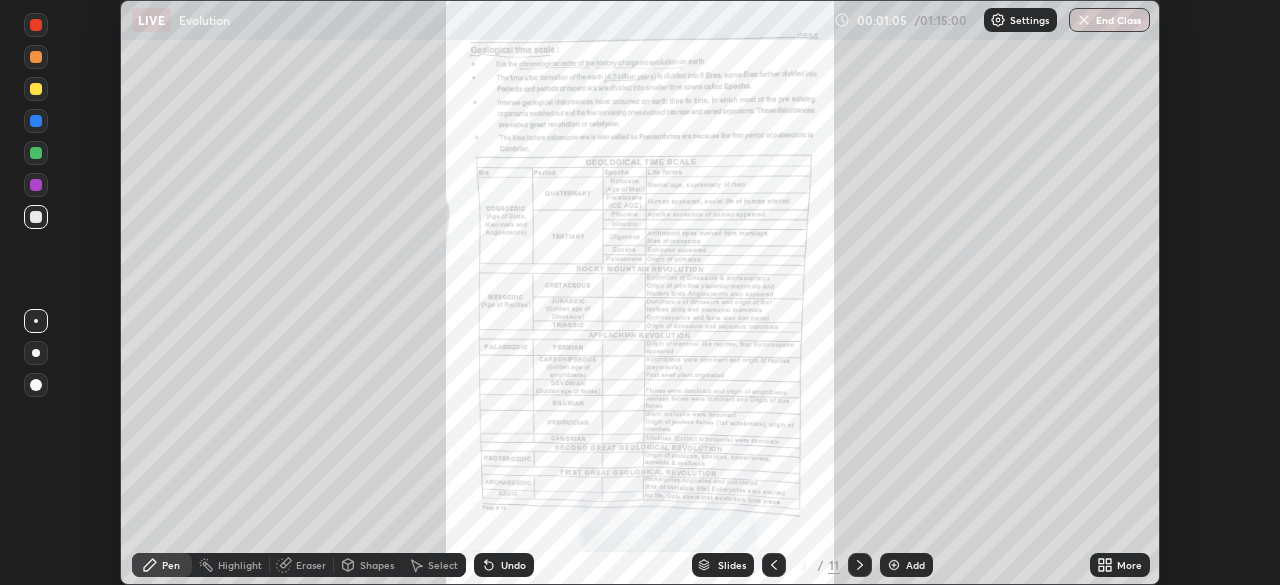 click on "More" at bounding box center [1120, 565] 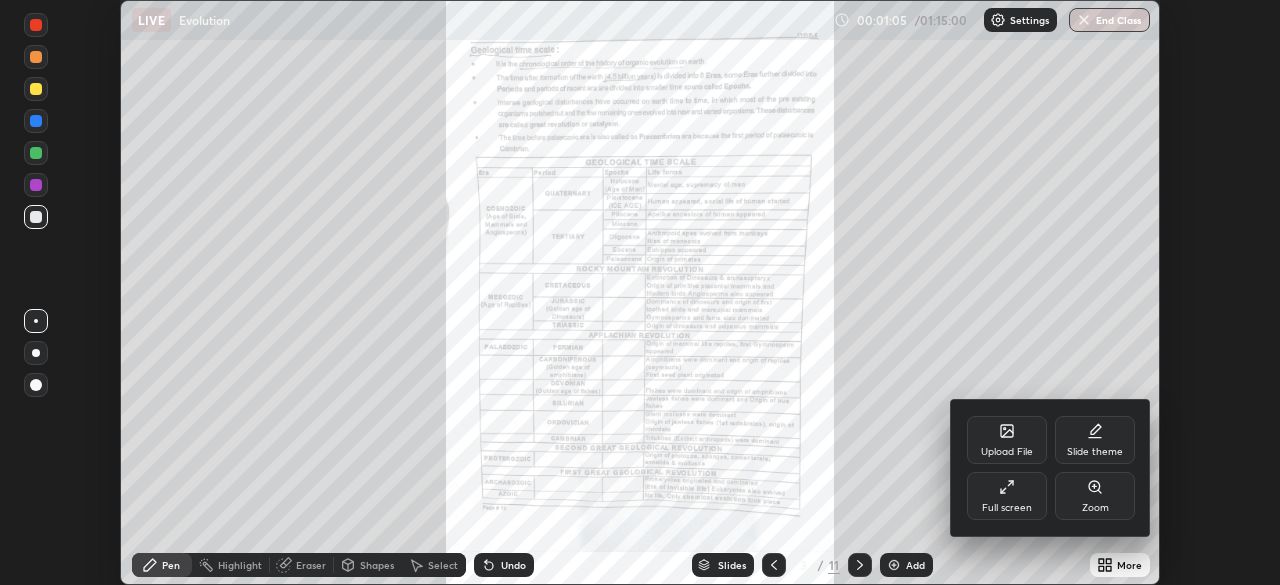 click on "Full screen" at bounding box center (1007, 508) 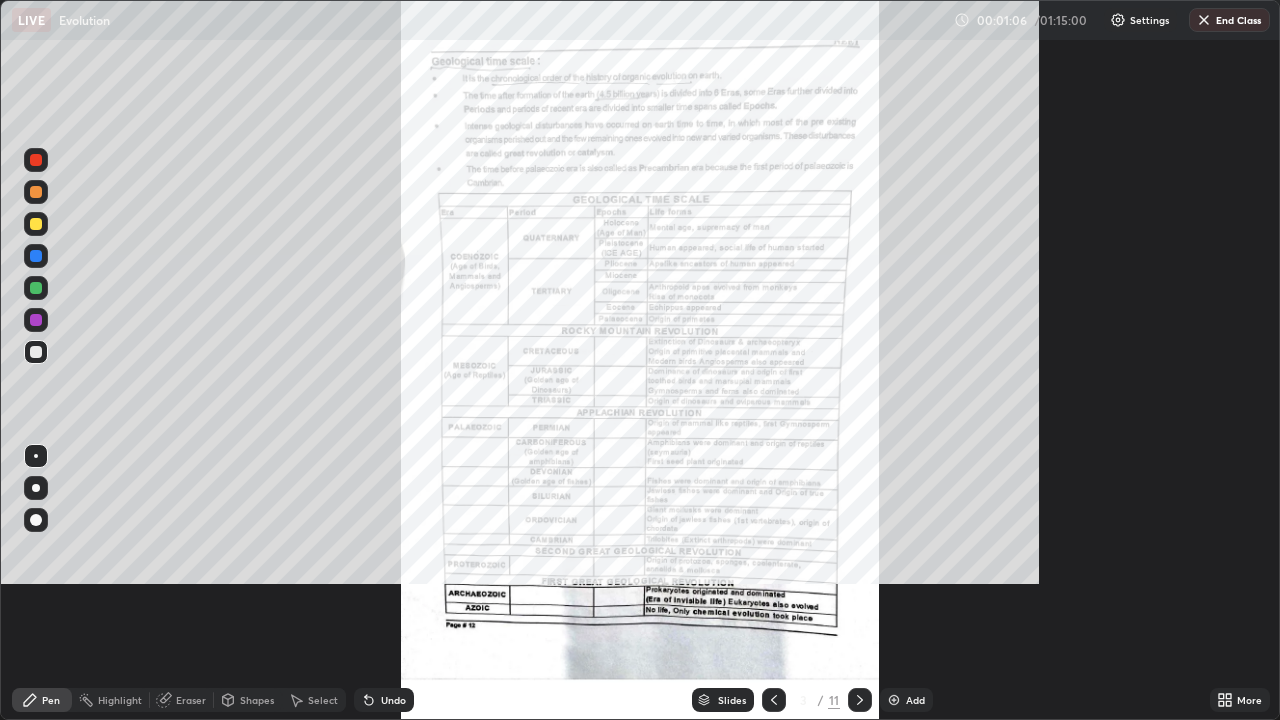 scroll, scrollTop: 99280, scrollLeft: 98720, axis: both 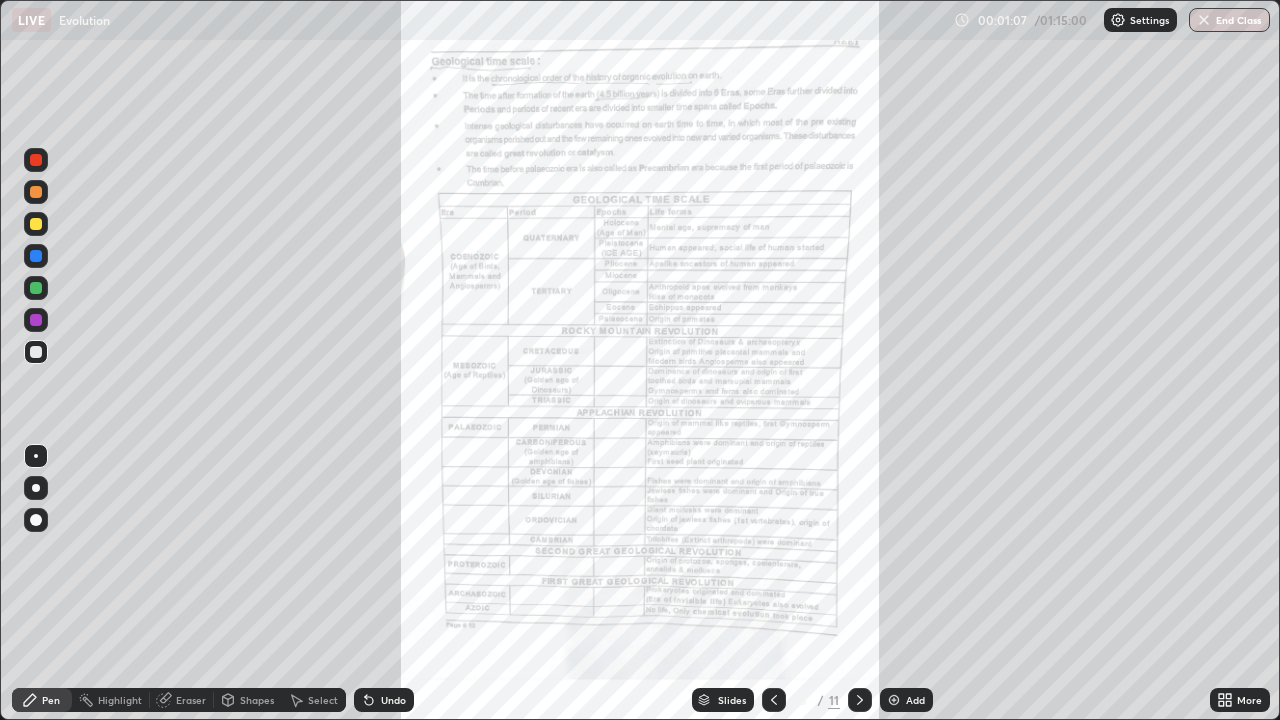 click 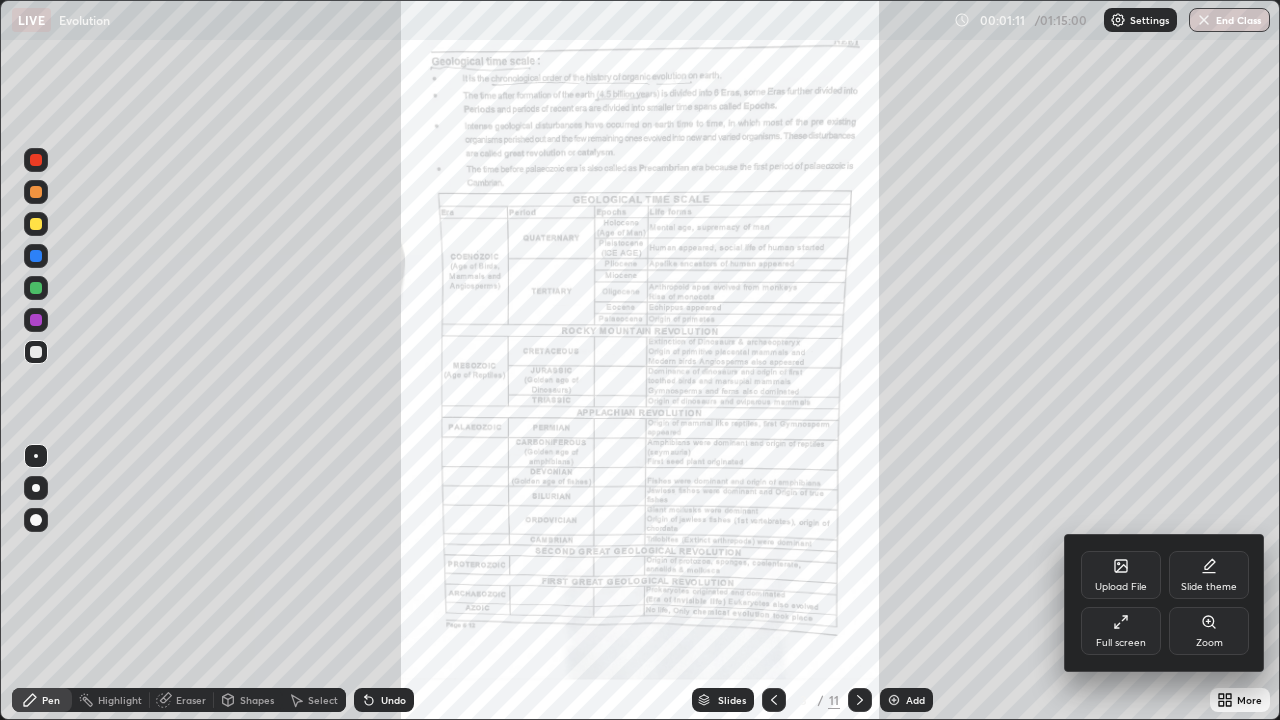 click at bounding box center (640, 360) 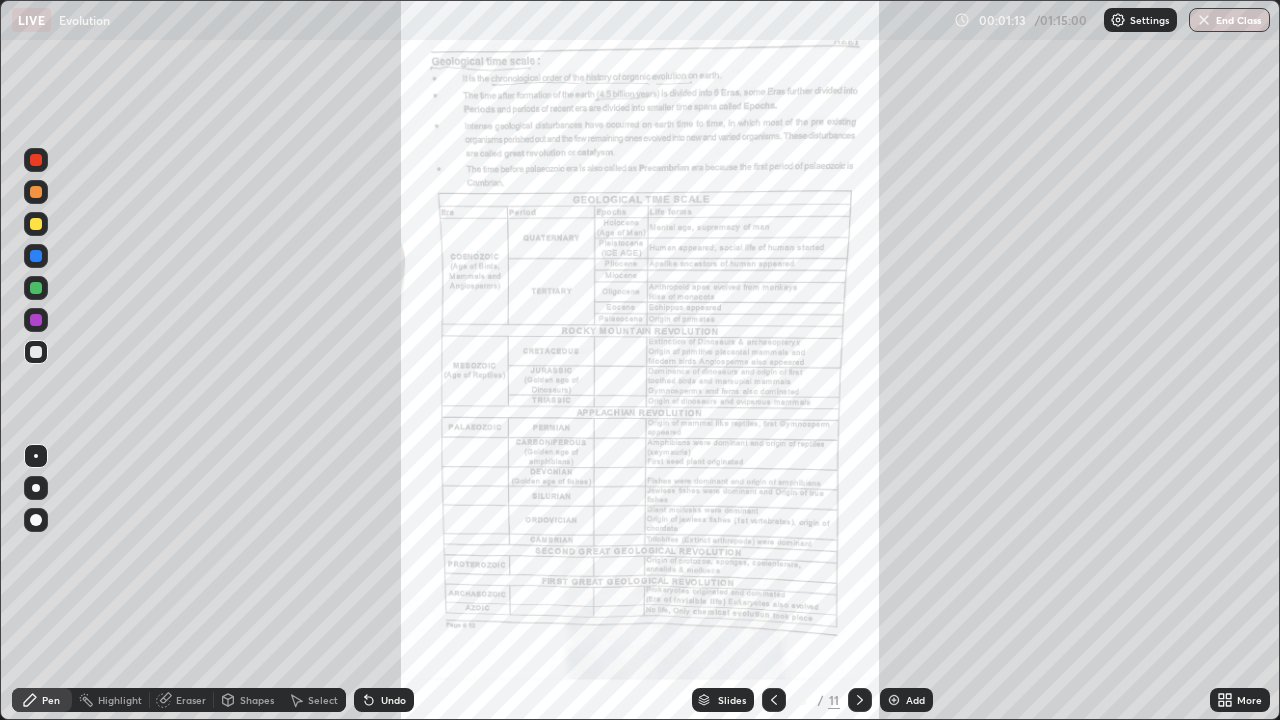 click 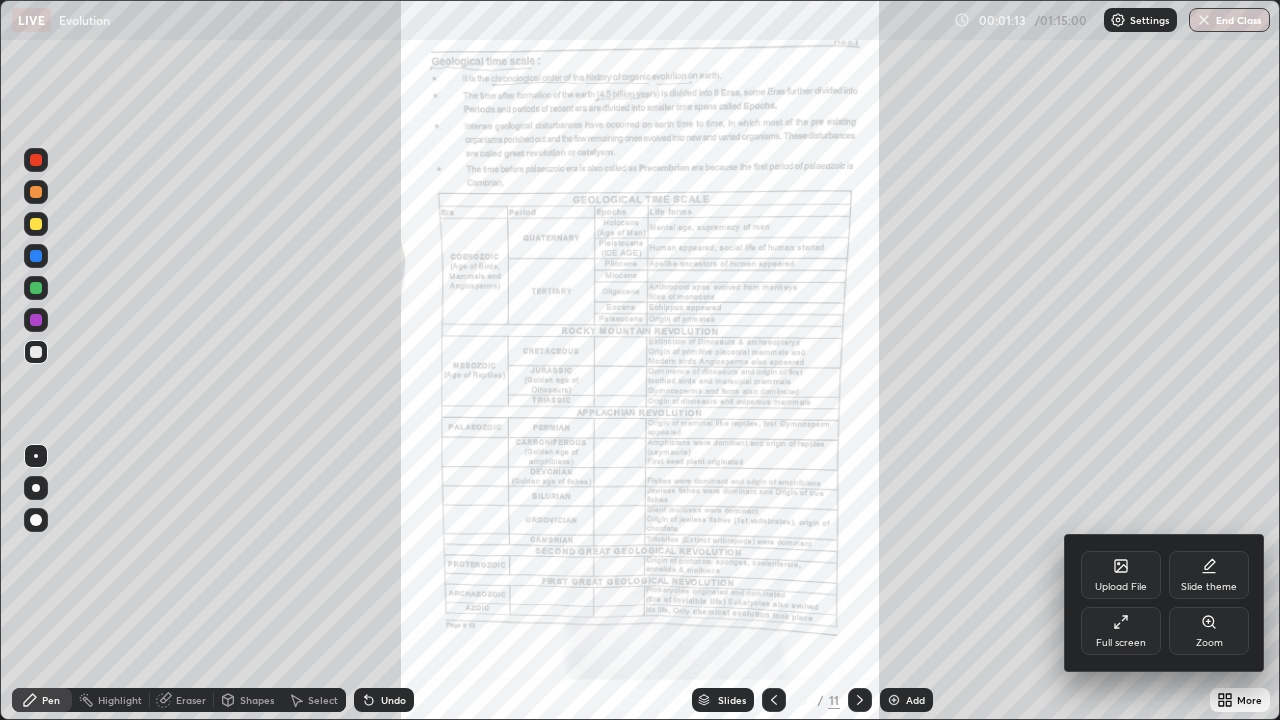 click on "Full screen" at bounding box center [1121, 631] 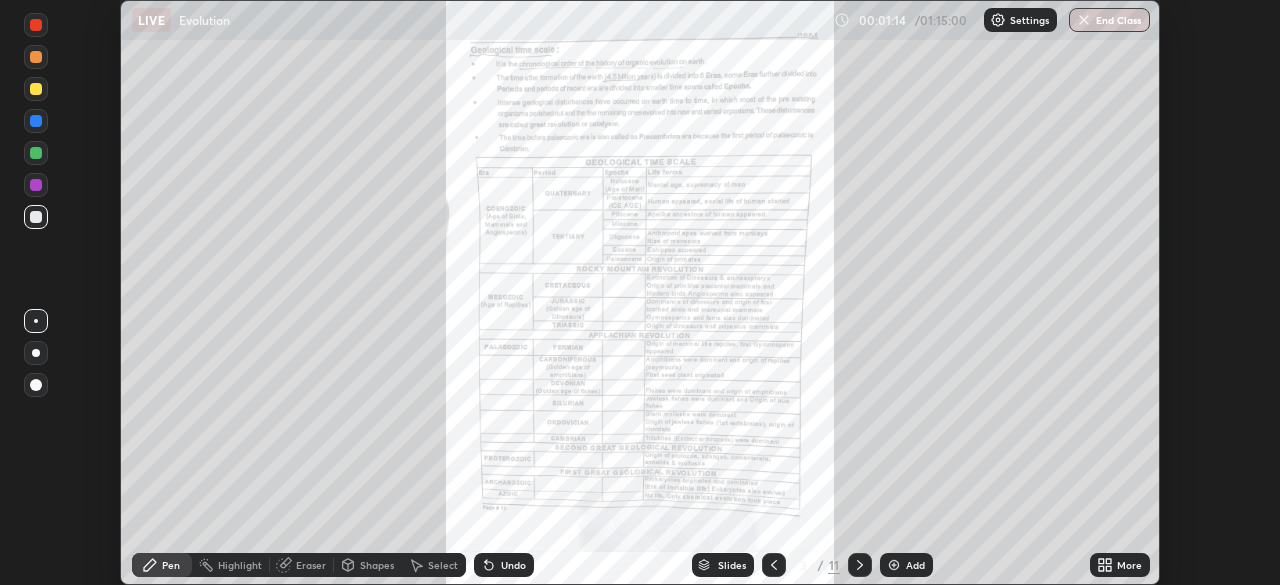 scroll, scrollTop: 585, scrollLeft: 1280, axis: both 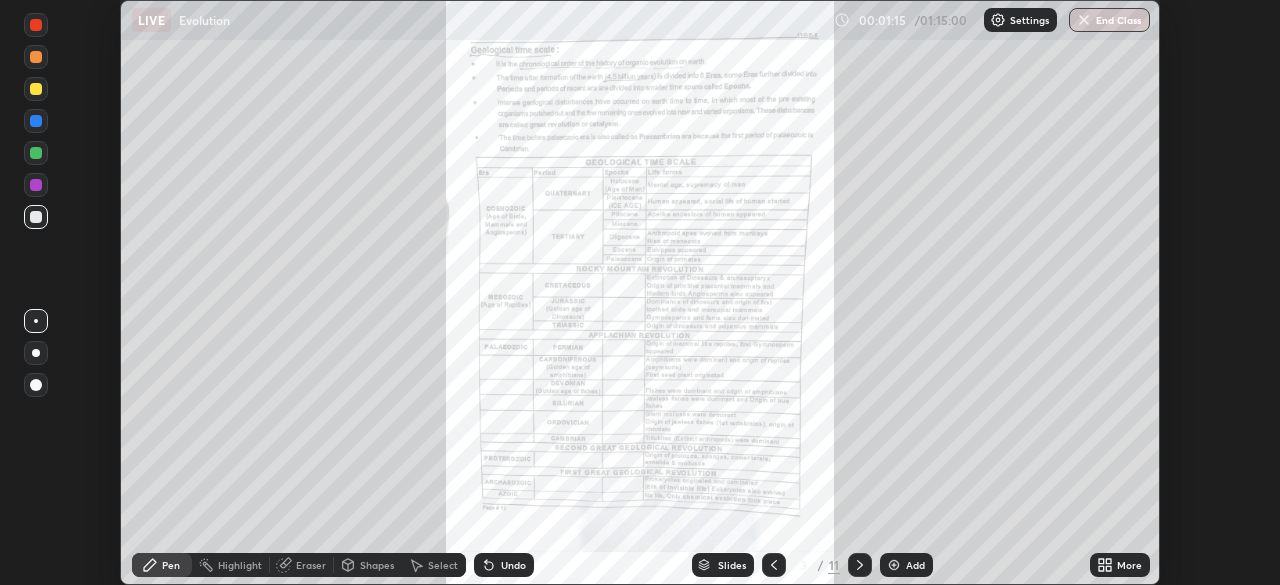 click on "More" at bounding box center [1129, 565] 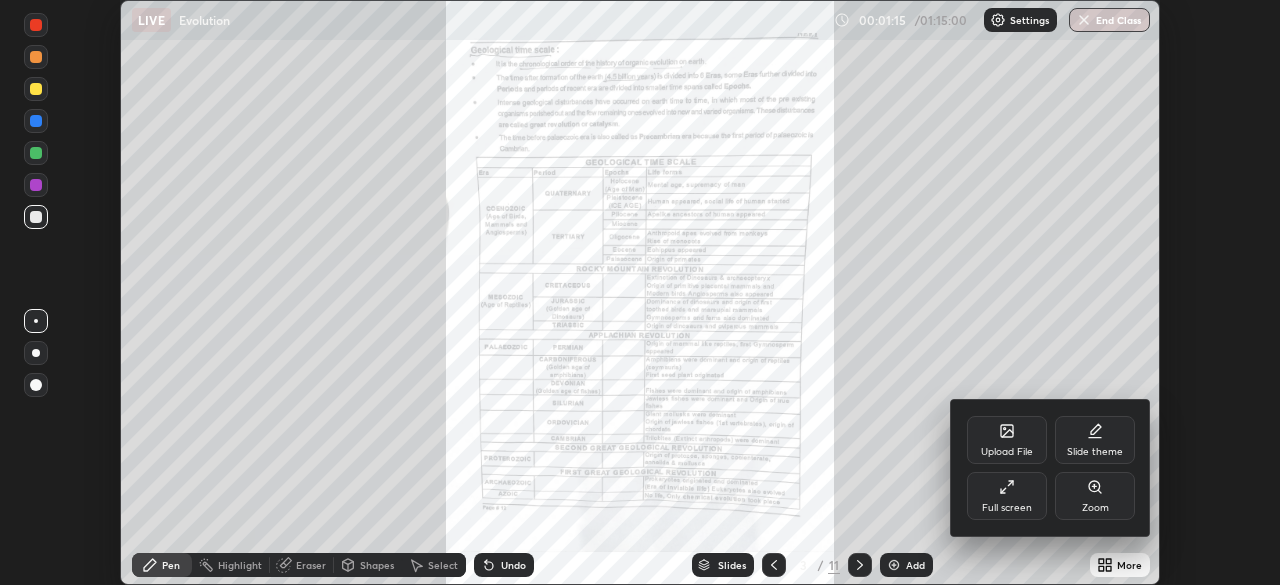 click on "Full screen" at bounding box center [1007, 508] 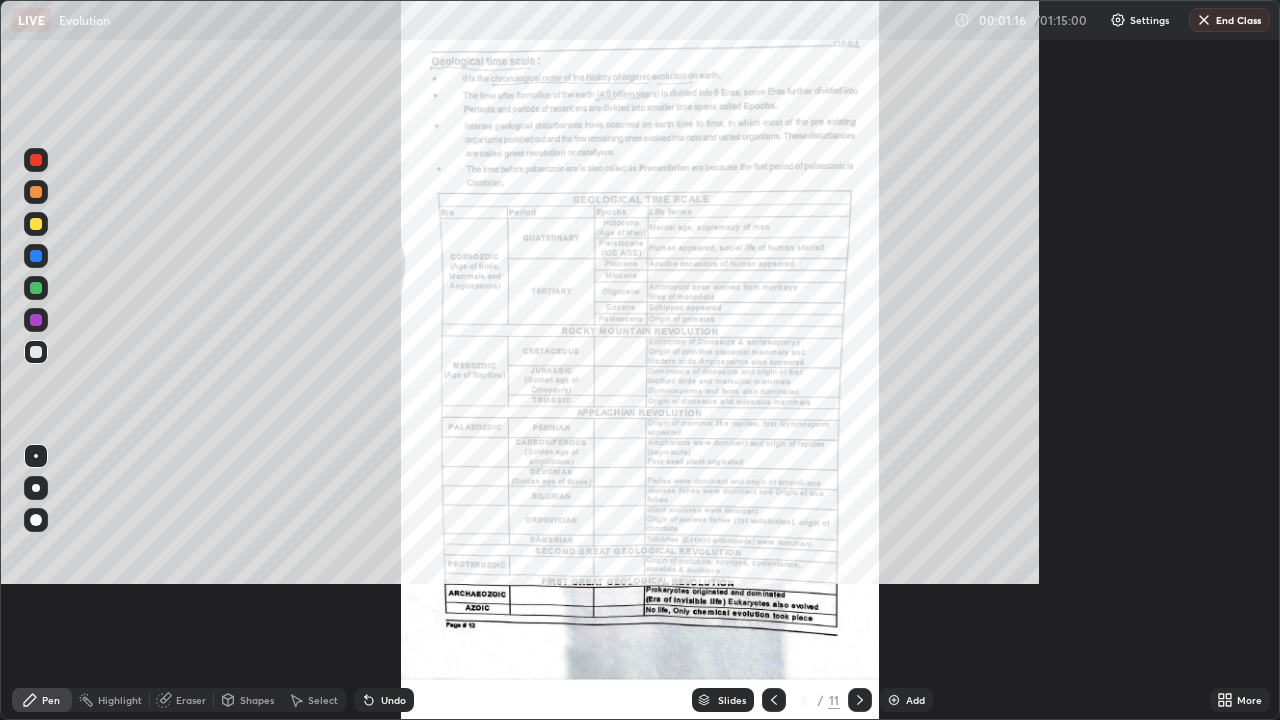 scroll, scrollTop: 99280, scrollLeft: 98720, axis: both 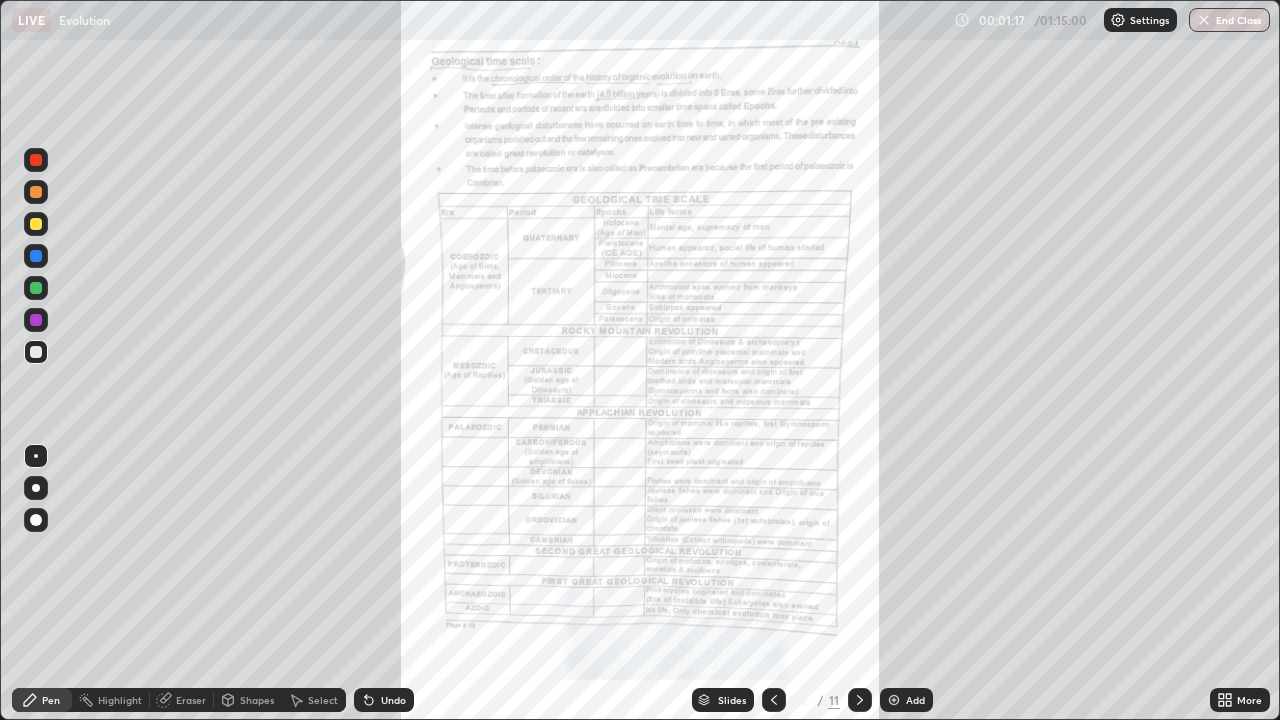 click 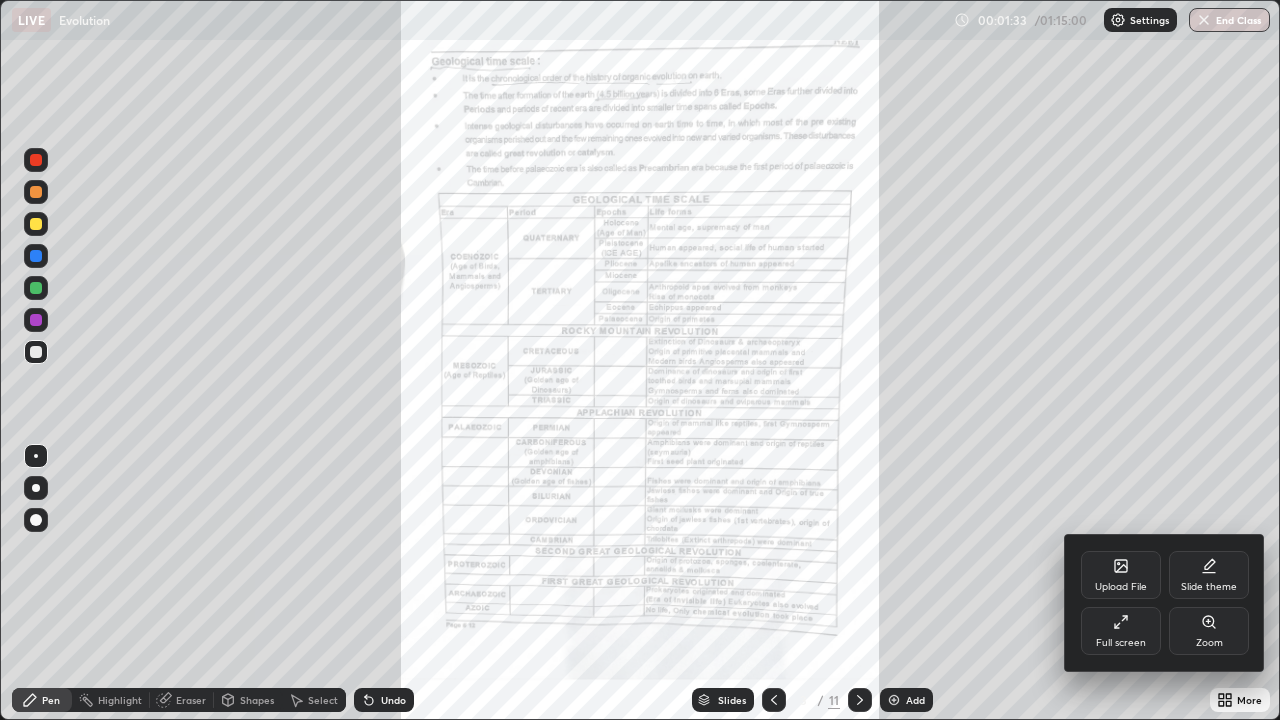 click on "Full screen" at bounding box center [1121, 643] 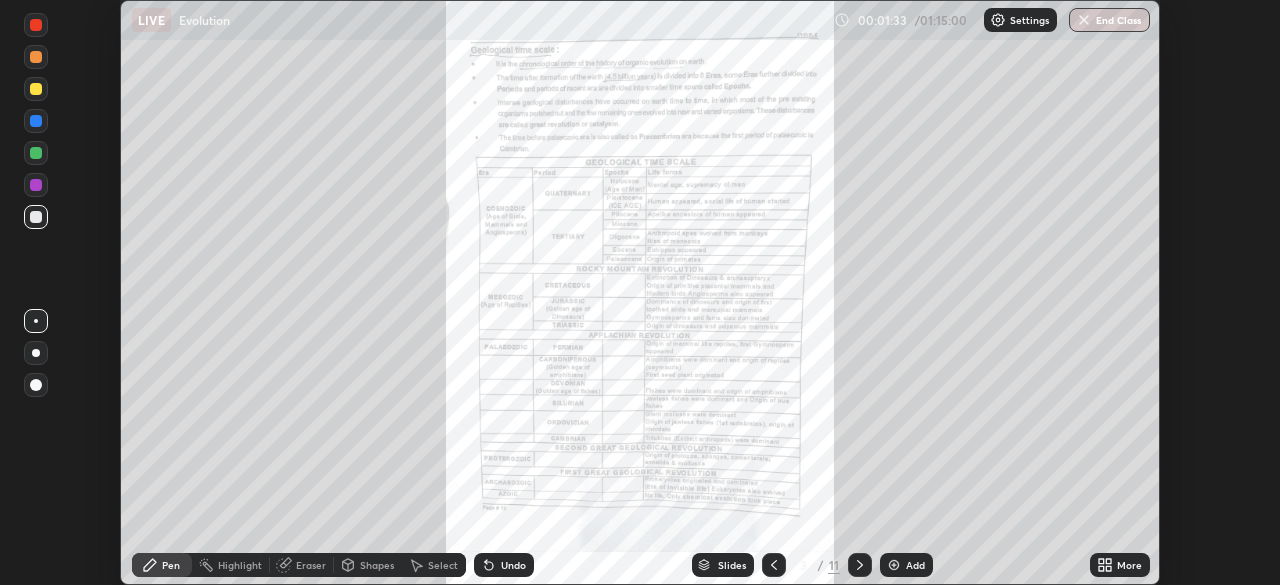 scroll, scrollTop: 585, scrollLeft: 1280, axis: both 